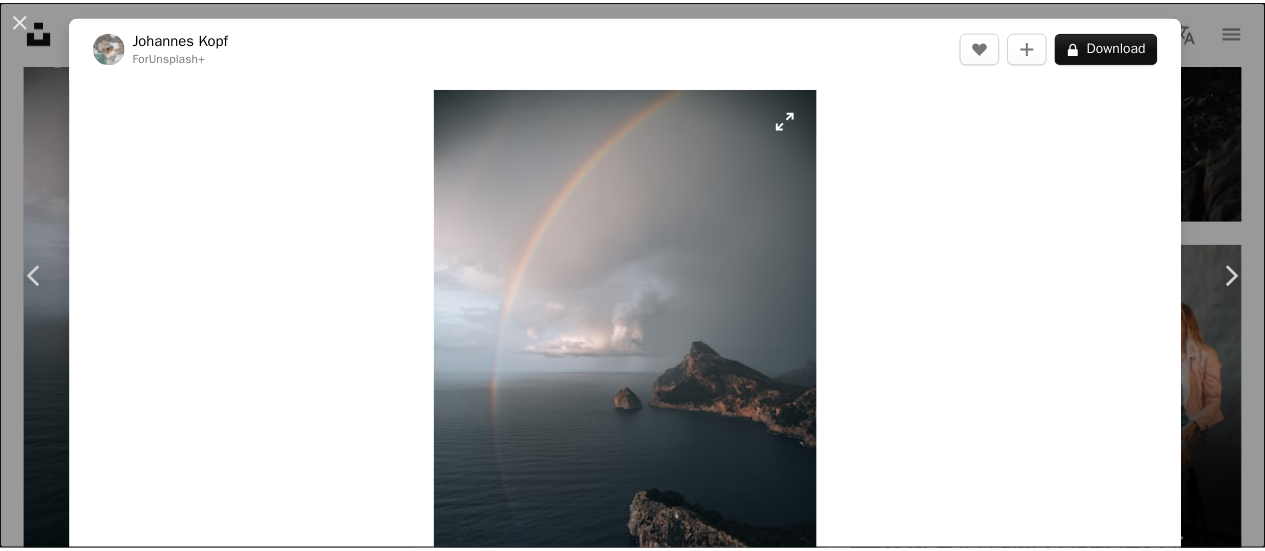 scroll, scrollTop: 7702, scrollLeft: 0, axis: vertical 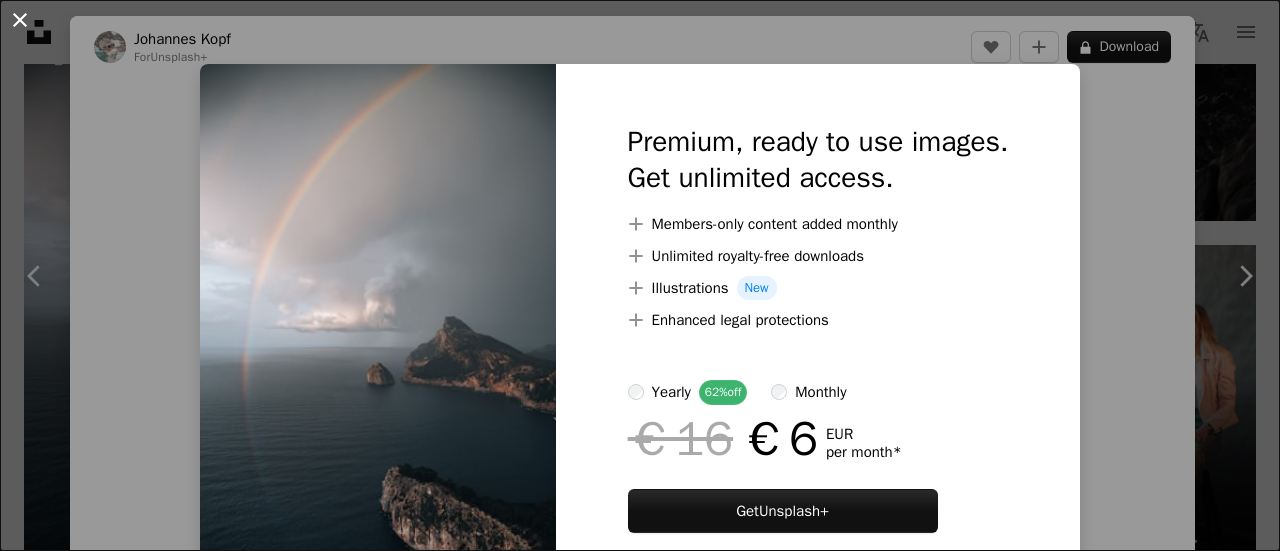click on "An X shape" at bounding box center (20, 20) 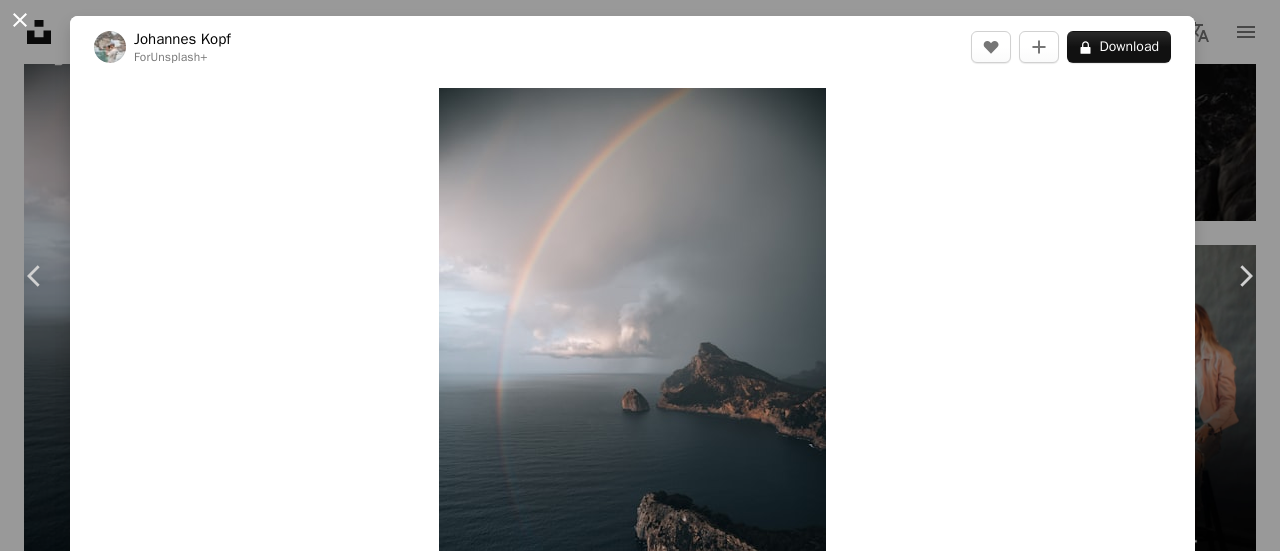 click on "An X shape" at bounding box center (20, 20) 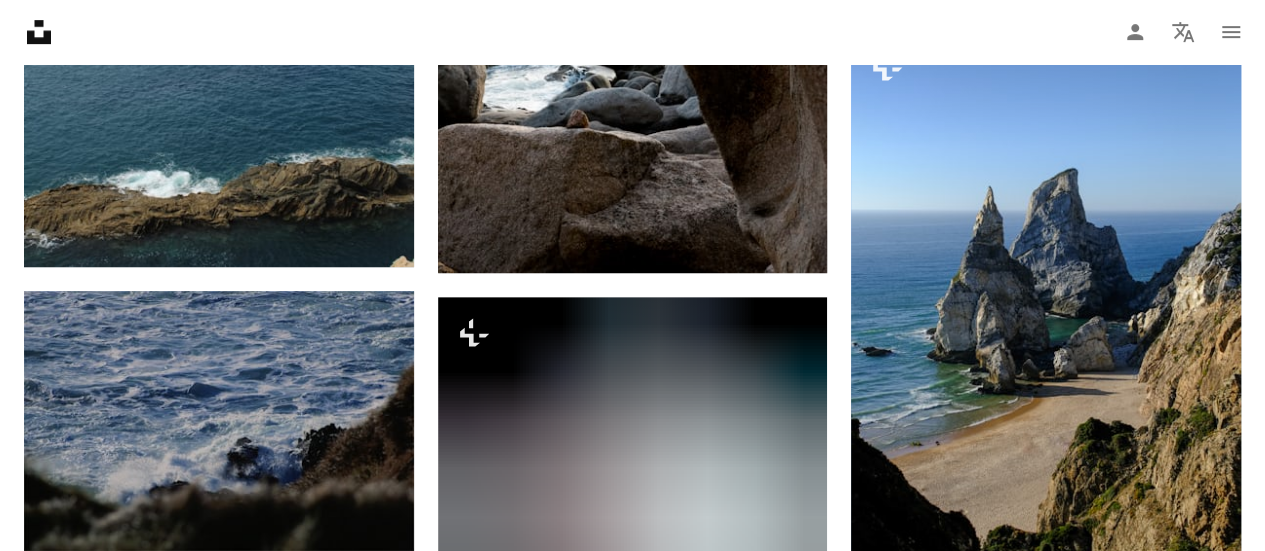 scroll, scrollTop: 11875, scrollLeft: 0, axis: vertical 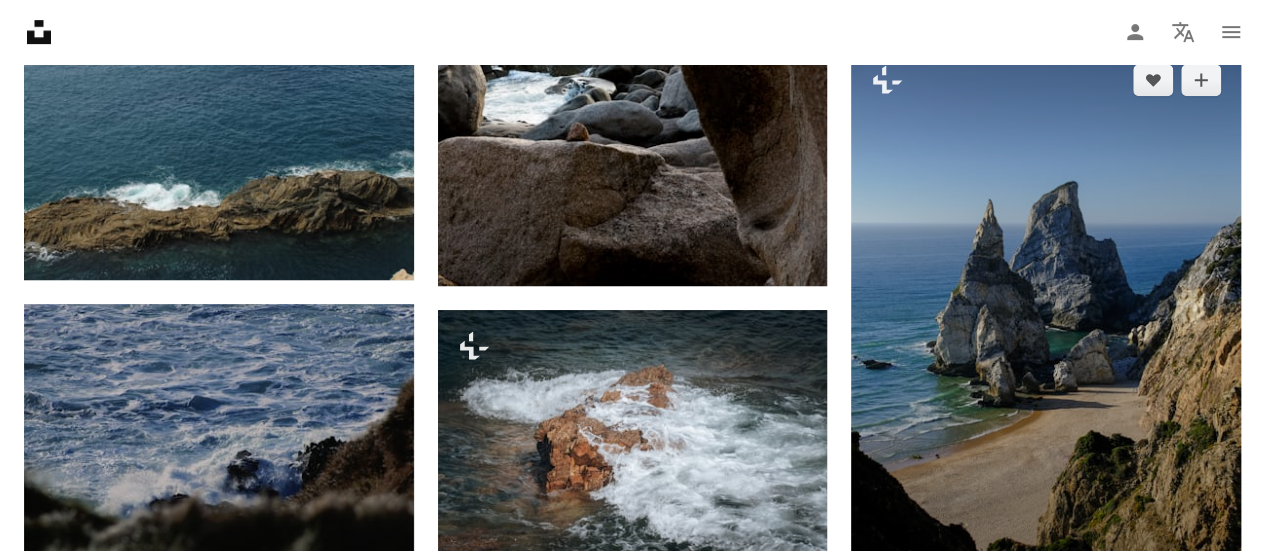 click at bounding box center [1046, 336] 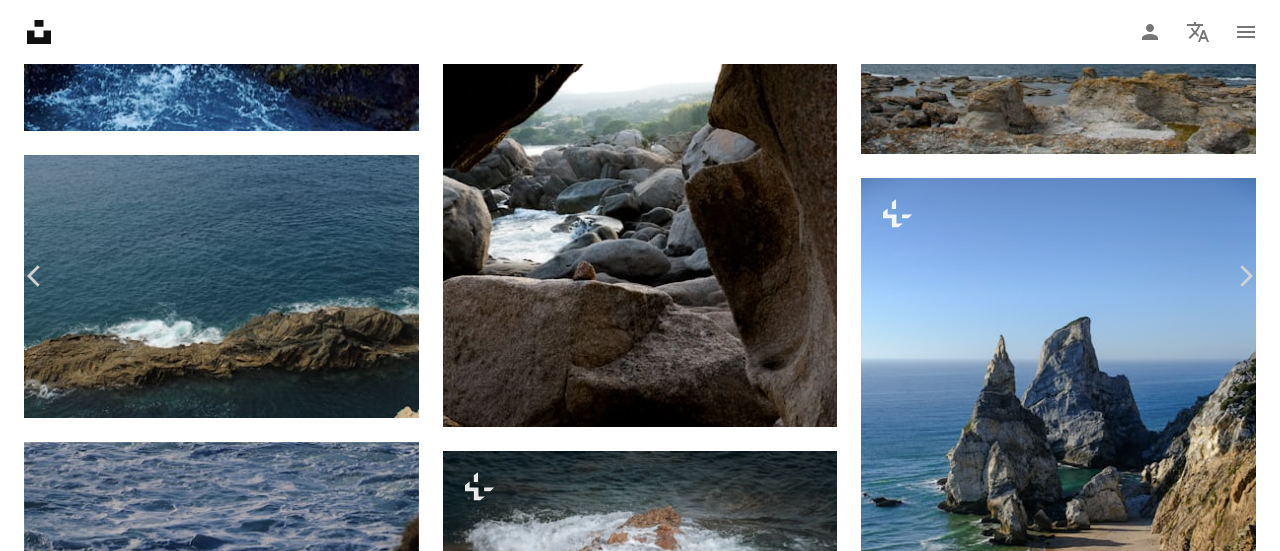 click on "A lock Download" at bounding box center [1119, 5621] 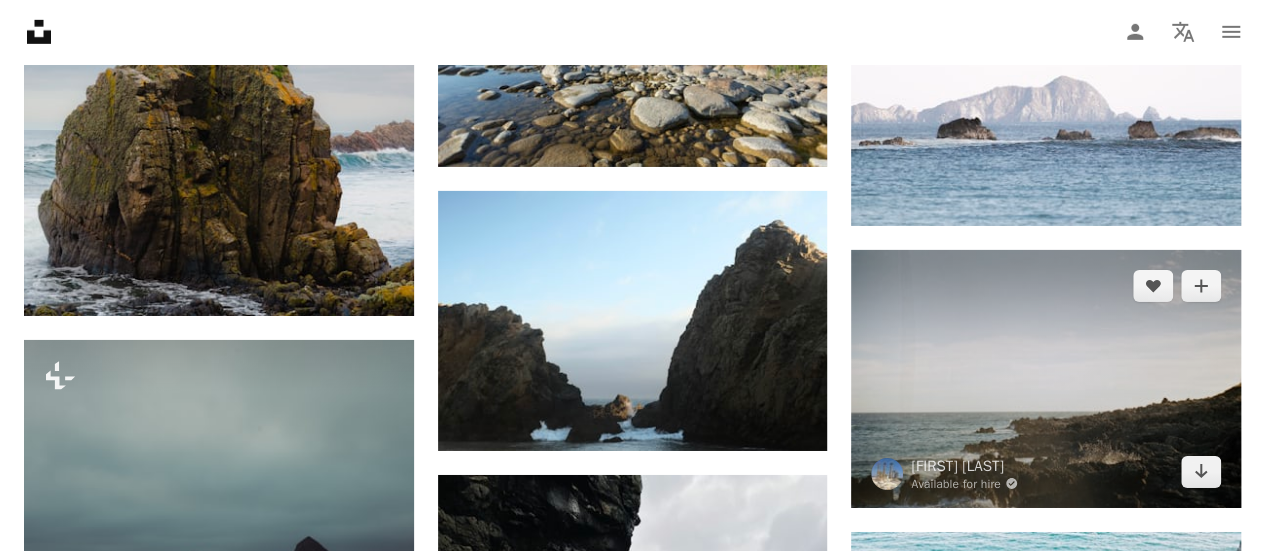scroll, scrollTop: 14564, scrollLeft: 0, axis: vertical 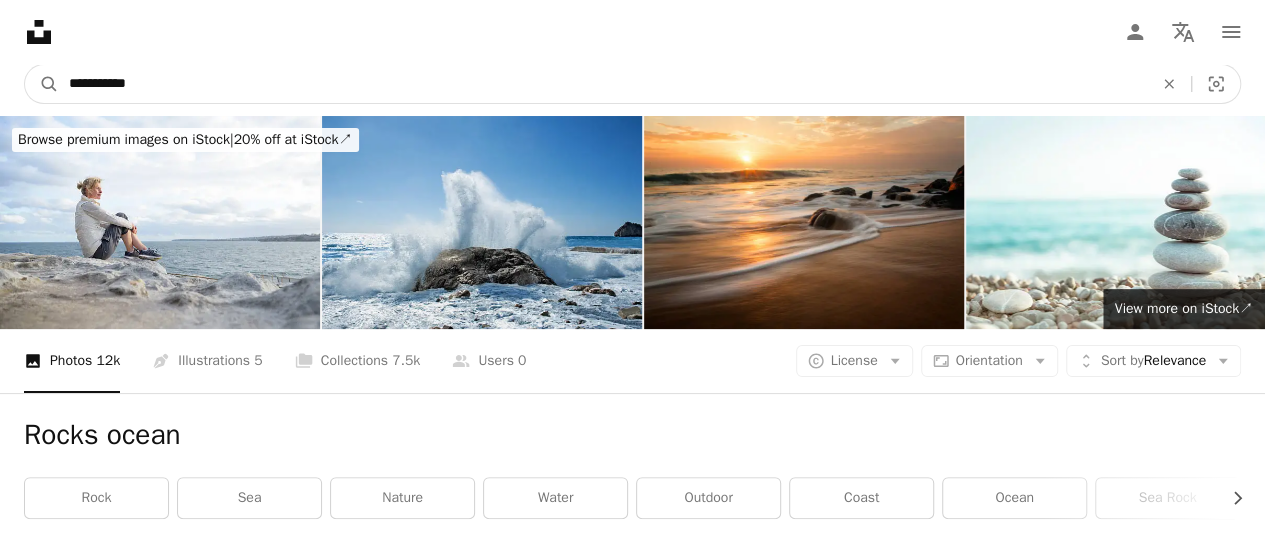 click on "**********" at bounding box center (603, 84) 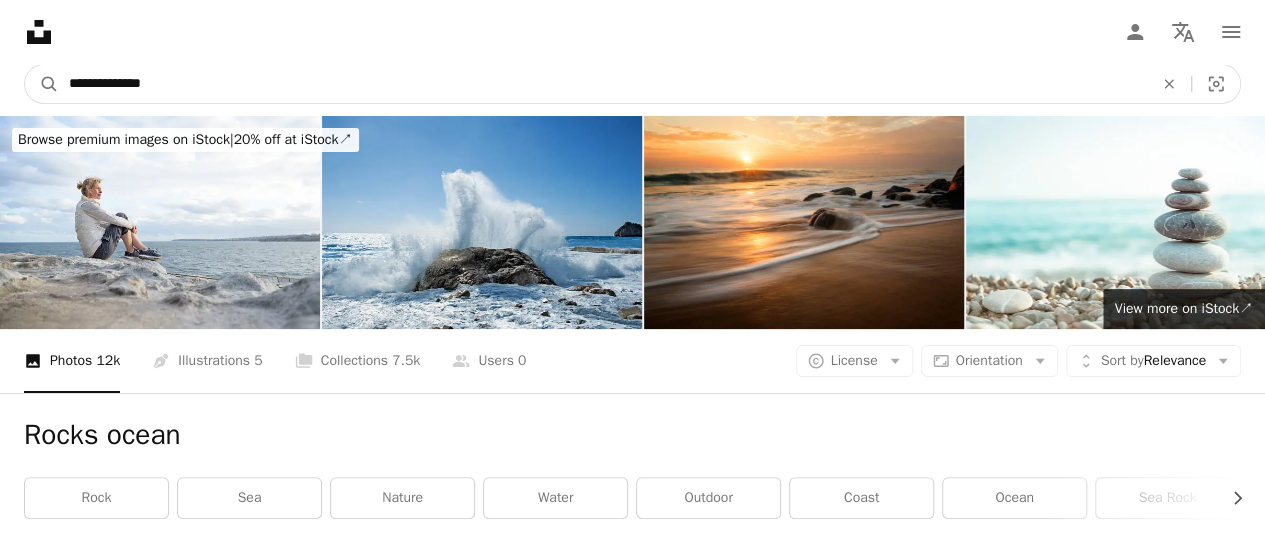 type on "**********" 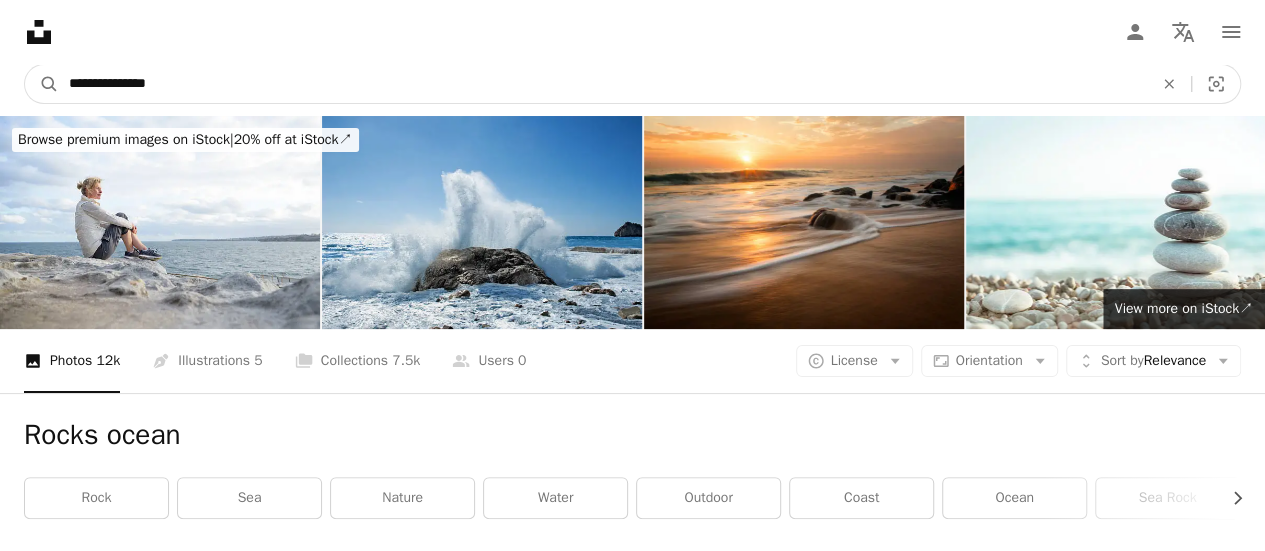 click on "A magnifying glass" at bounding box center [42, 84] 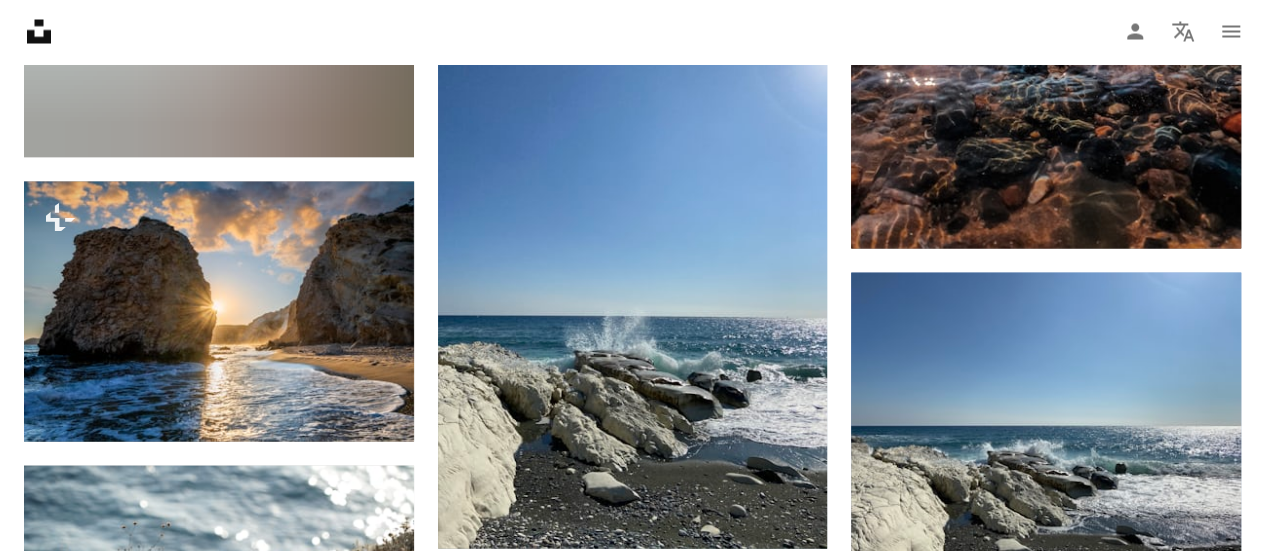 scroll, scrollTop: 1926, scrollLeft: 0, axis: vertical 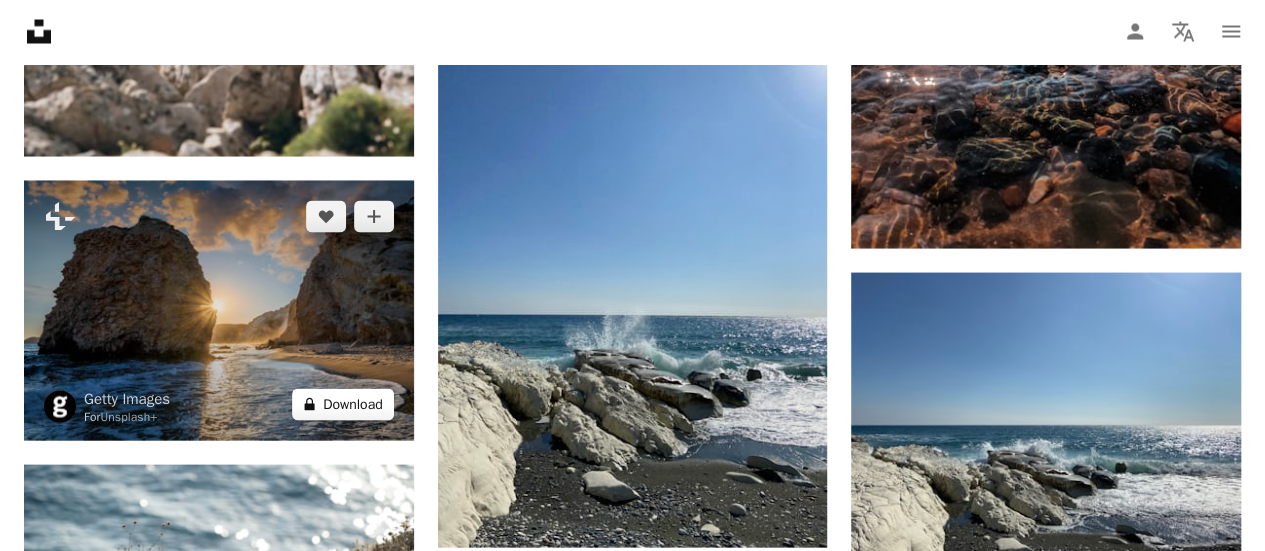click on "A lock Download" at bounding box center [343, 405] 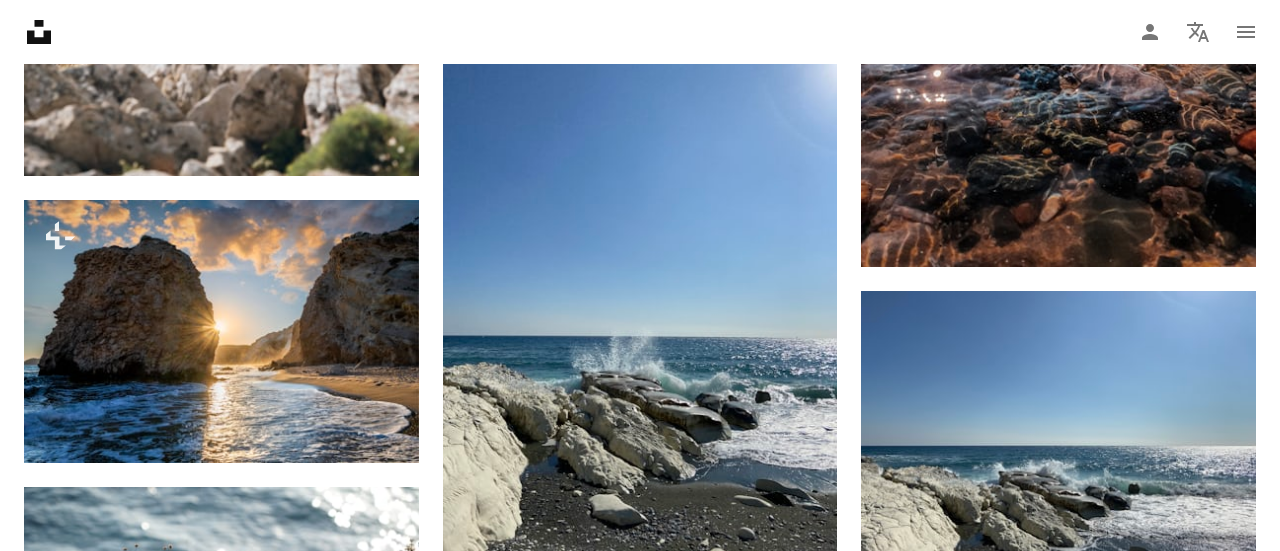 click on "An X shape" at bounding box center [20, 20] 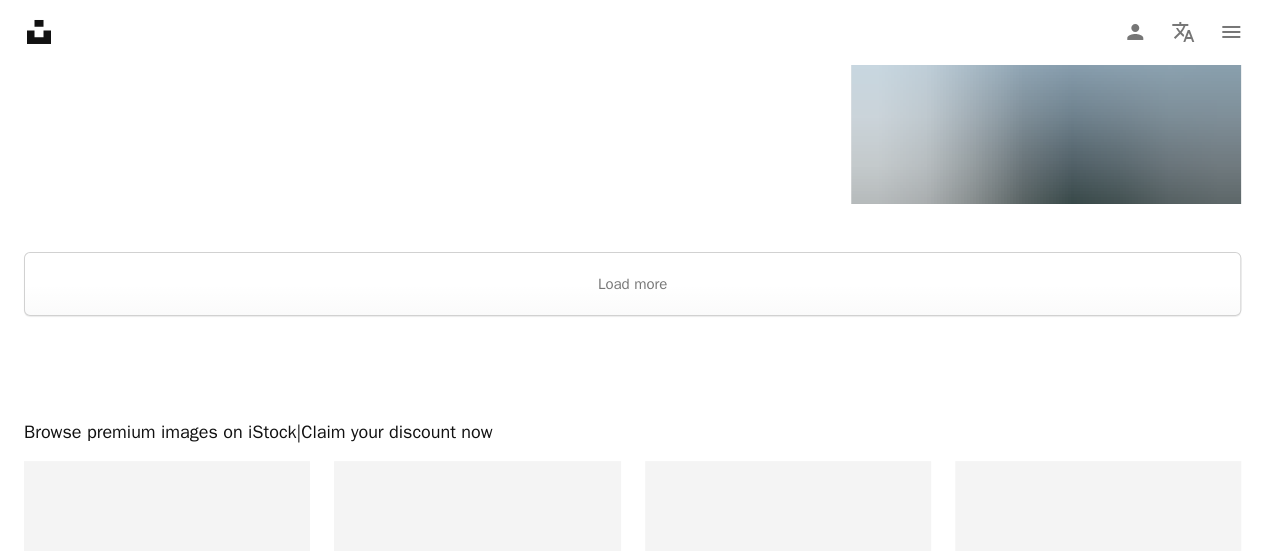 scroll, scrollTop: 3865, scrollLeft: 0, axis: vertical 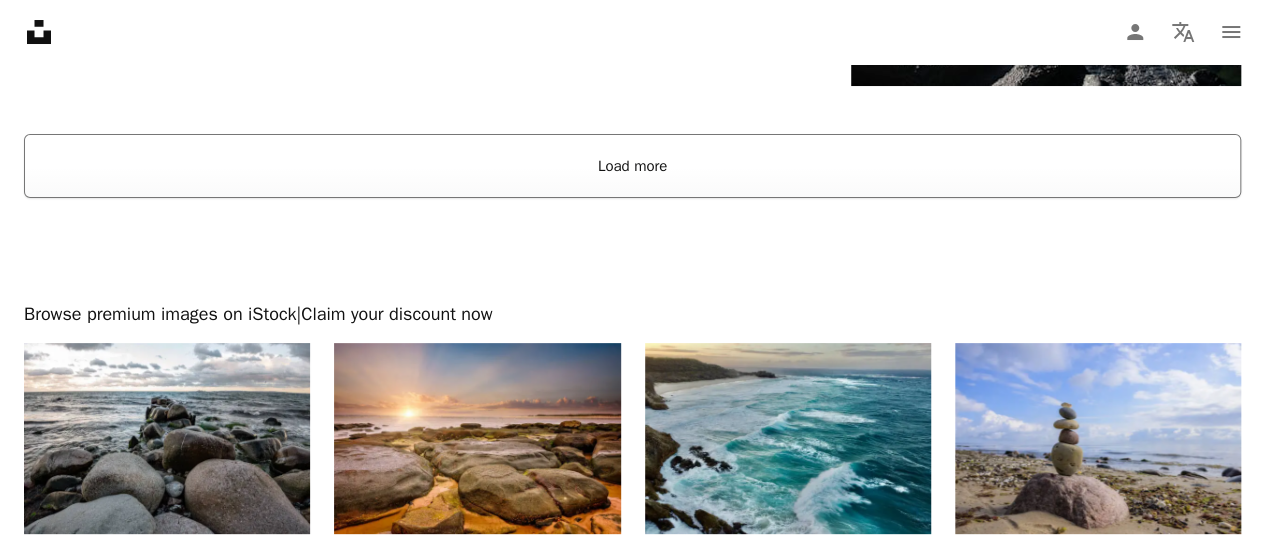 click on "Load more" at bounding box center [632, 166] 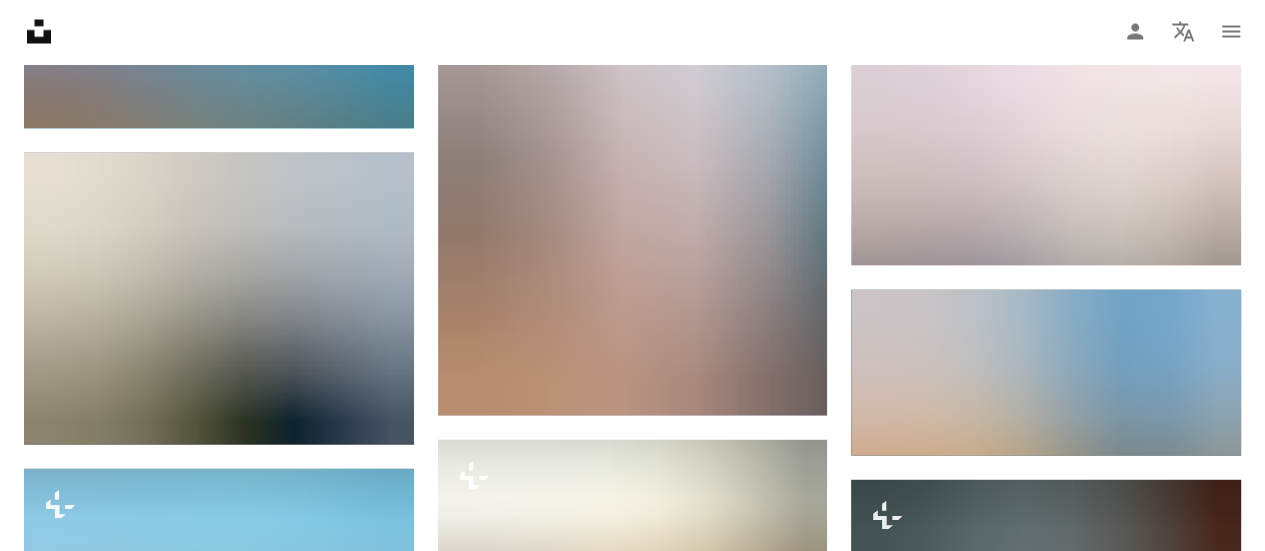 scroll, scrollTop: 47484, scrollLeft: 0, axis: vertical 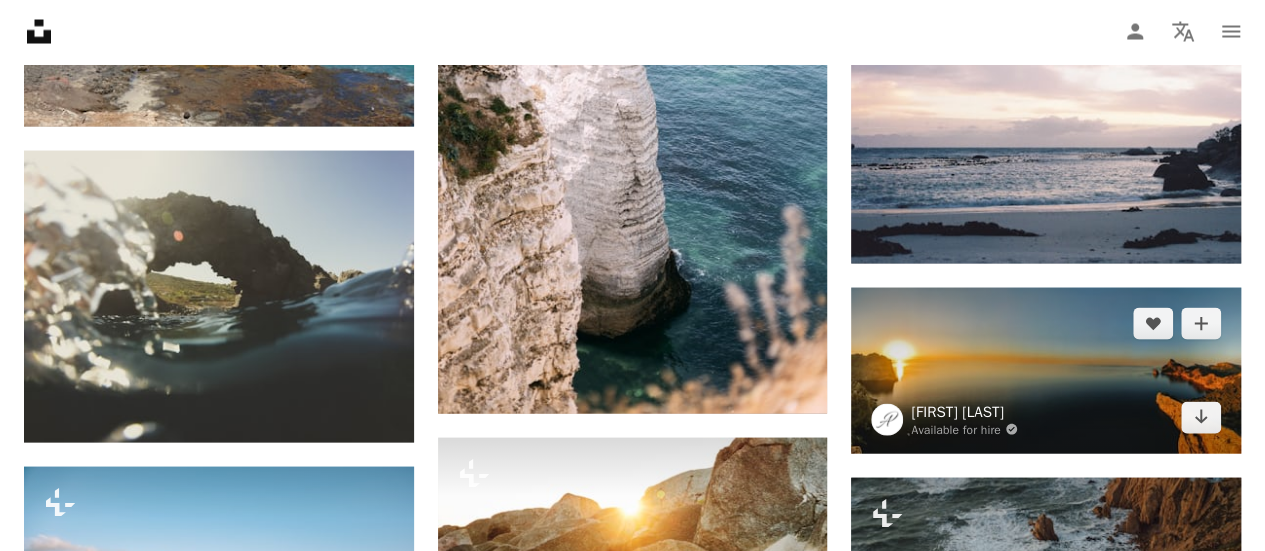 click on "[FIRST] [LAST]" at bounding box center [964, 412] 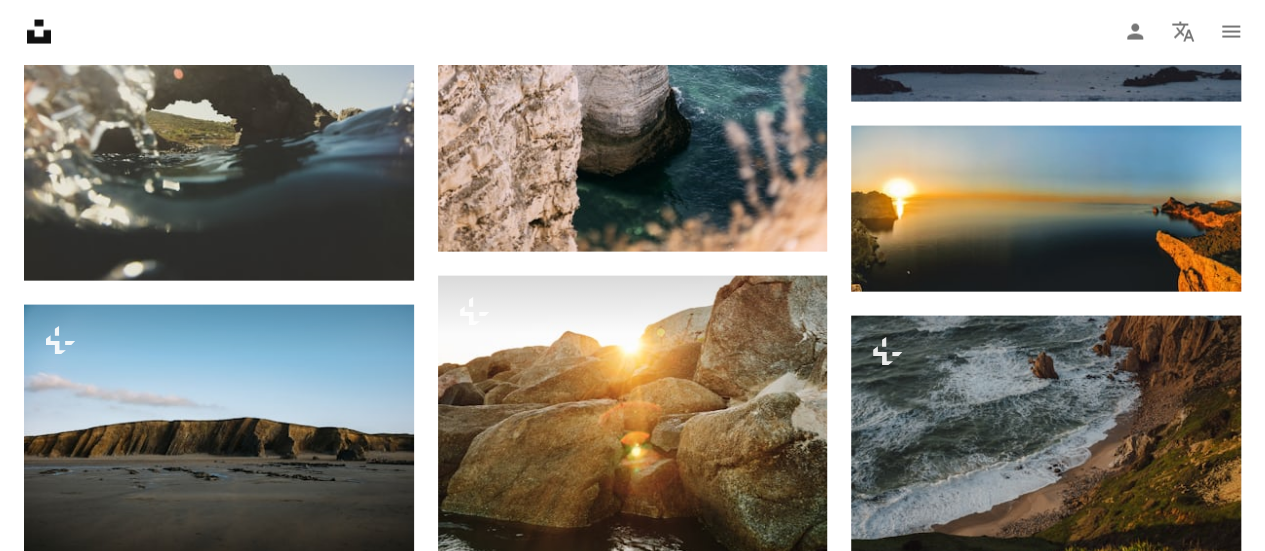 scroll, scrollTop: 47647, scrollLeft: 0, axis: vertical 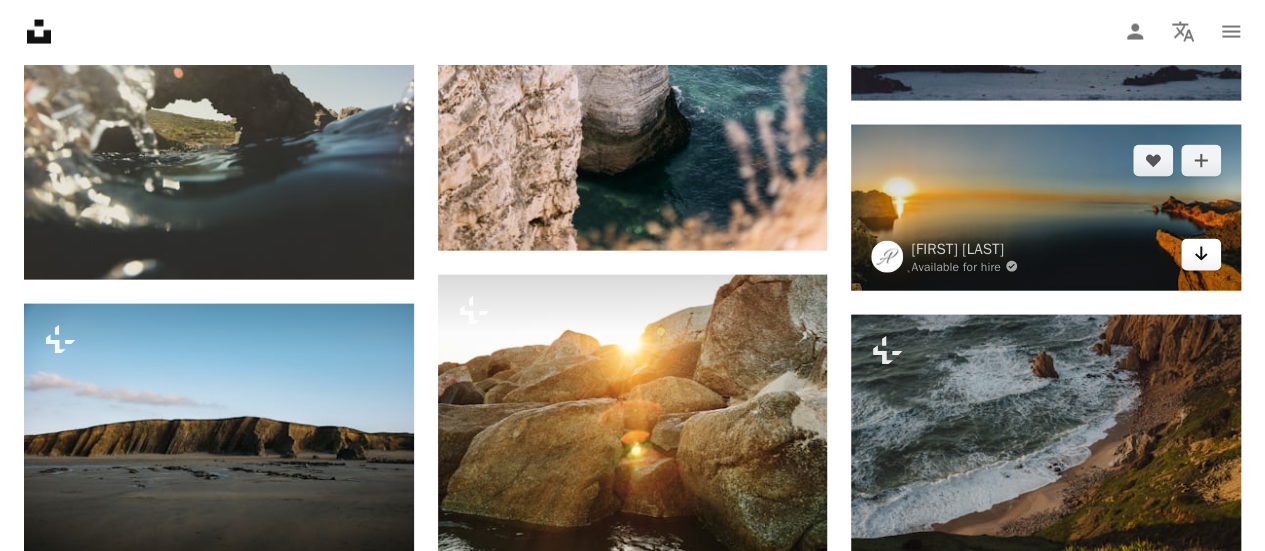 click on "Arrow pointing down" 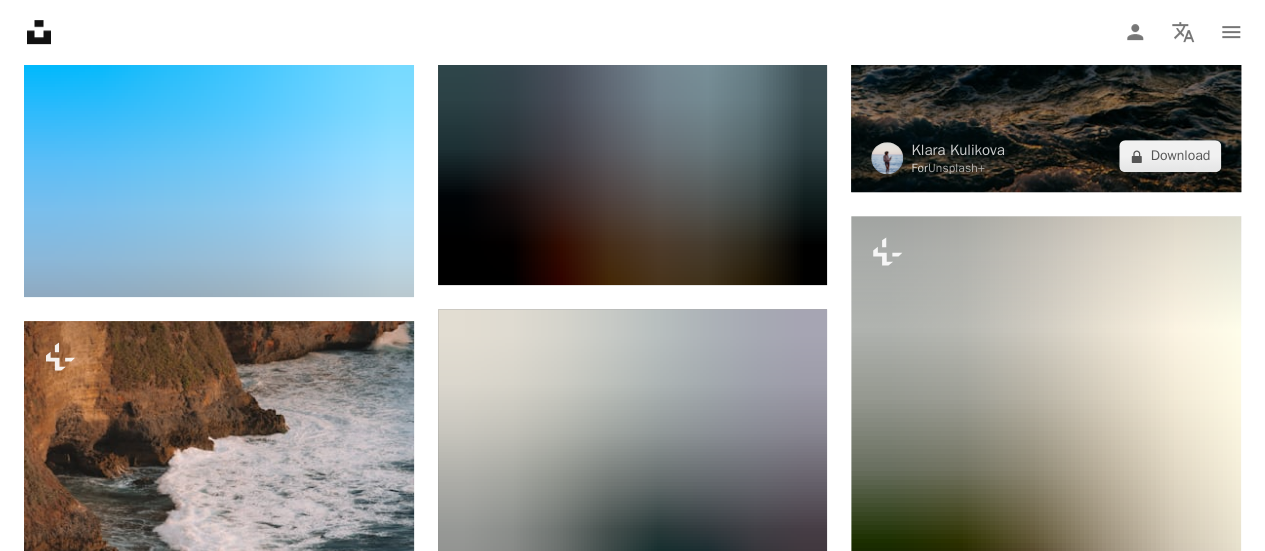 scroll, scrollTop: 42134, scrollLeft: 0, axis: vertical 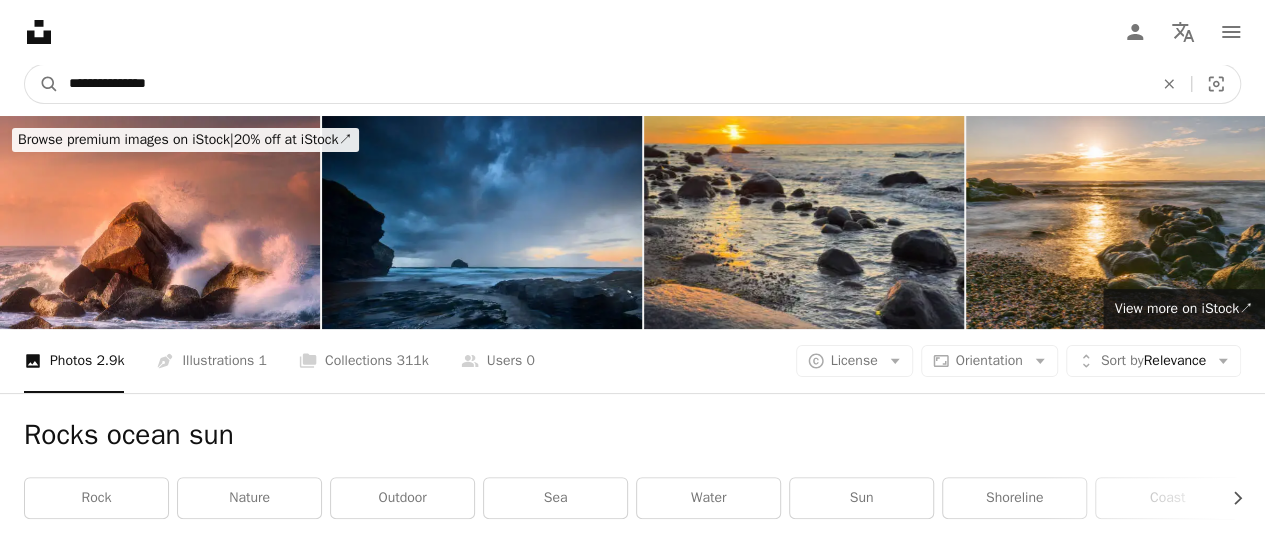 click on "**********" at bounding box center (603, 84) 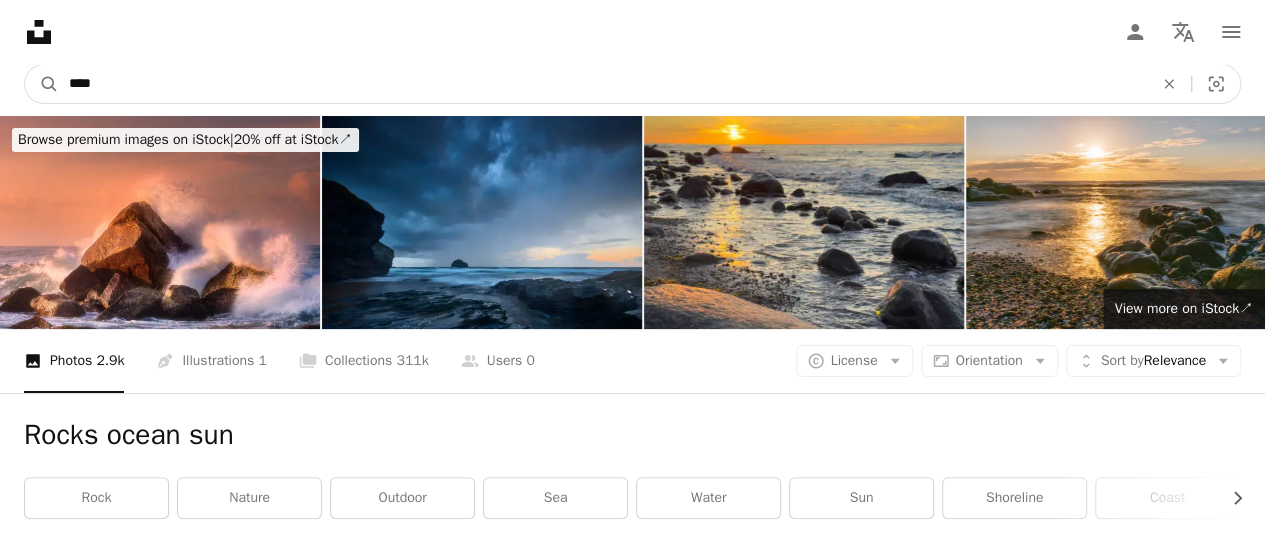 type on "*****" 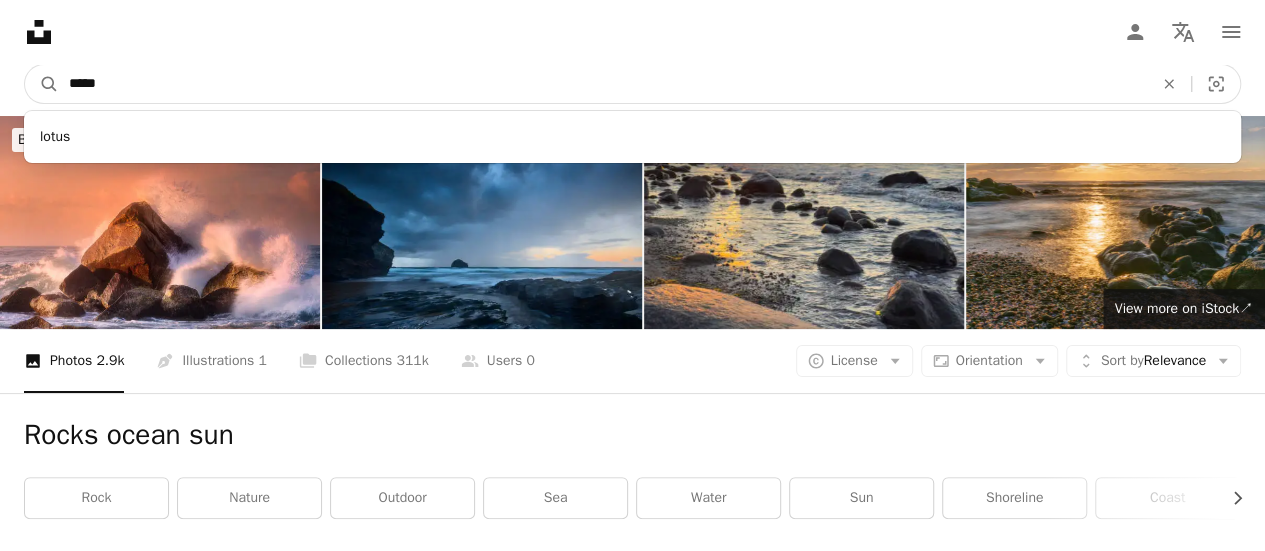click on "A magnifying glass" at bounding box center [42, 84] 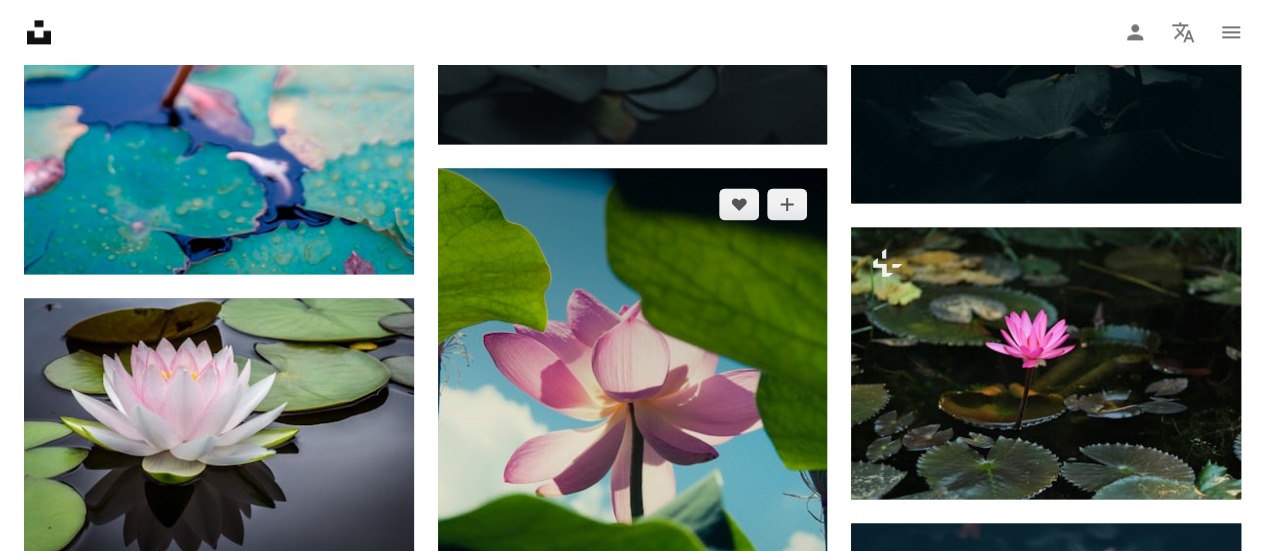 scroll, scrollTop: 1467, scrollLeft: 0, axis: vertical 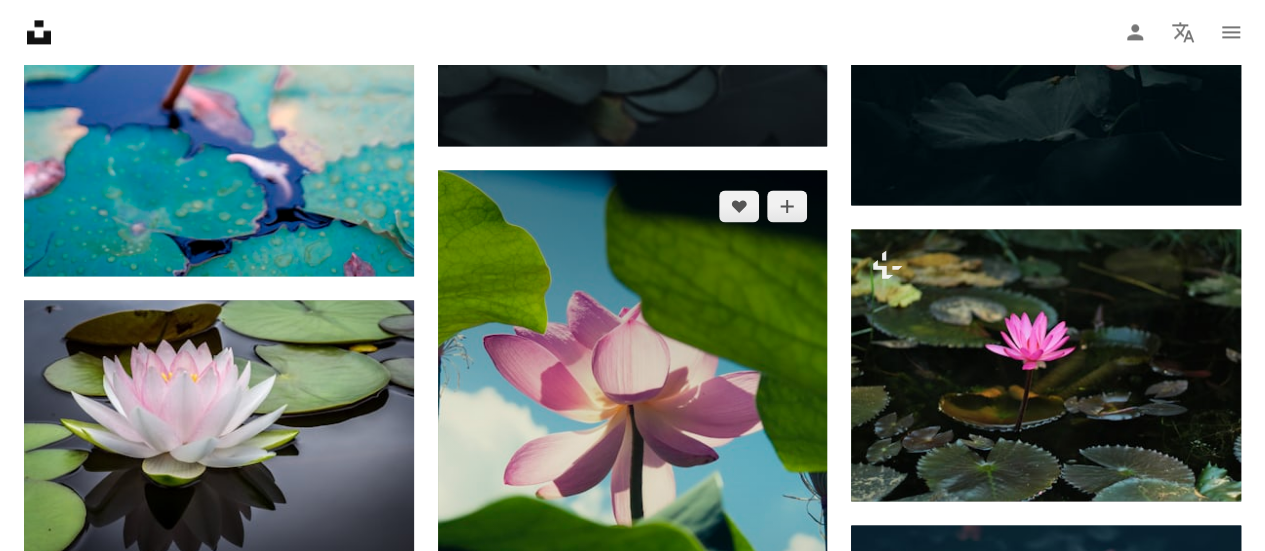 click at bounding box center [633, 463] 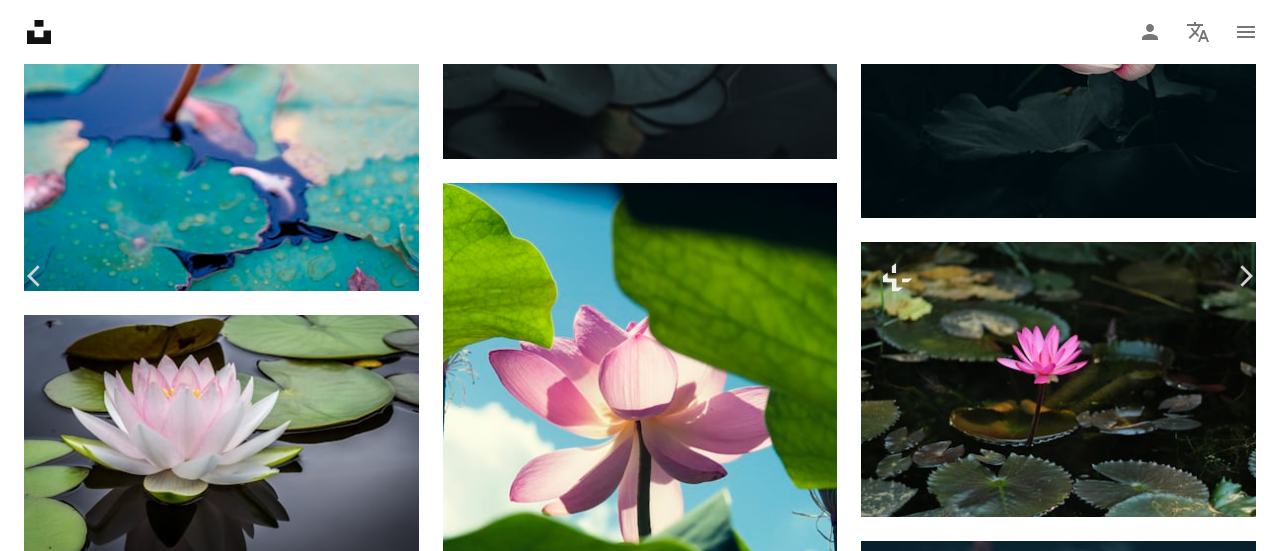 click on "Download free" at bounding box center [1081, 3597] 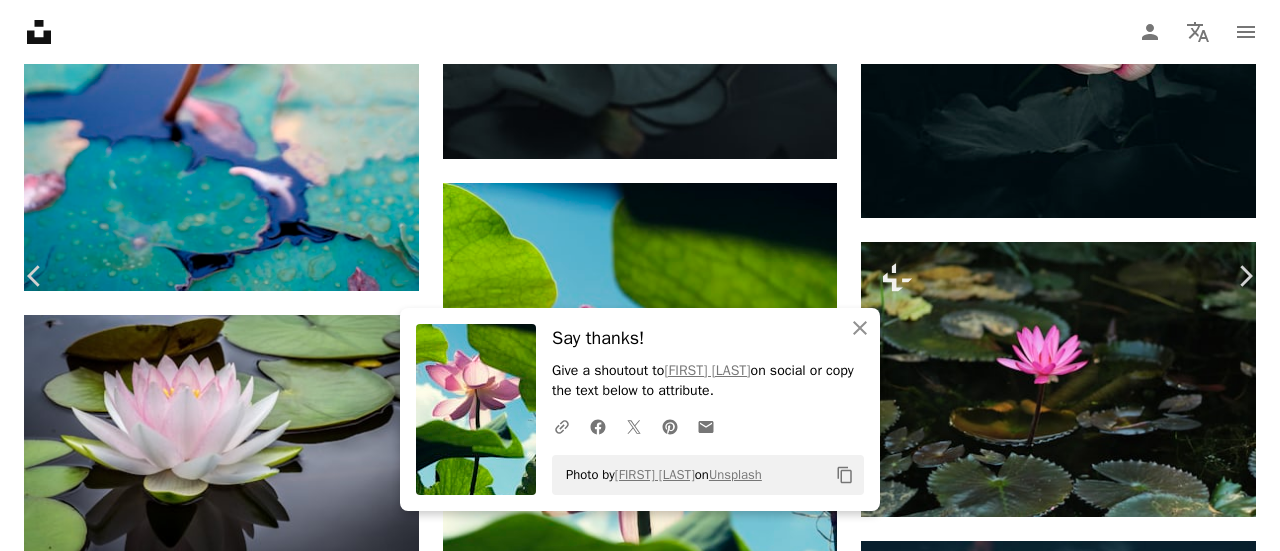 click on "An X shape" at bounding box center [20, 20] 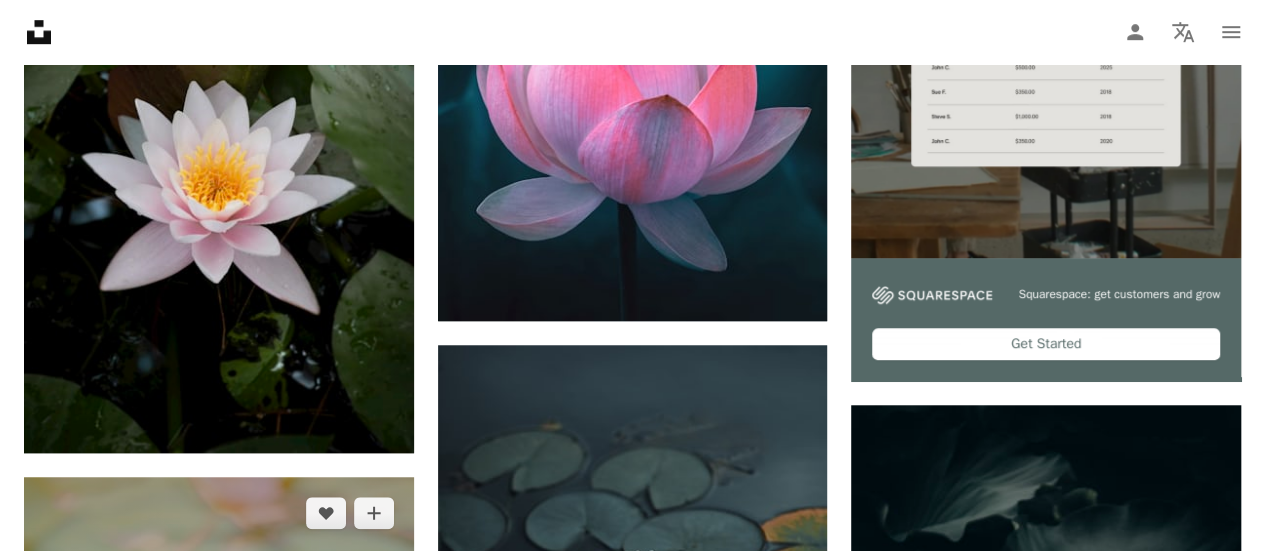 scroll, scrollTop: 573, scrollLeft: 0, axis: vertical 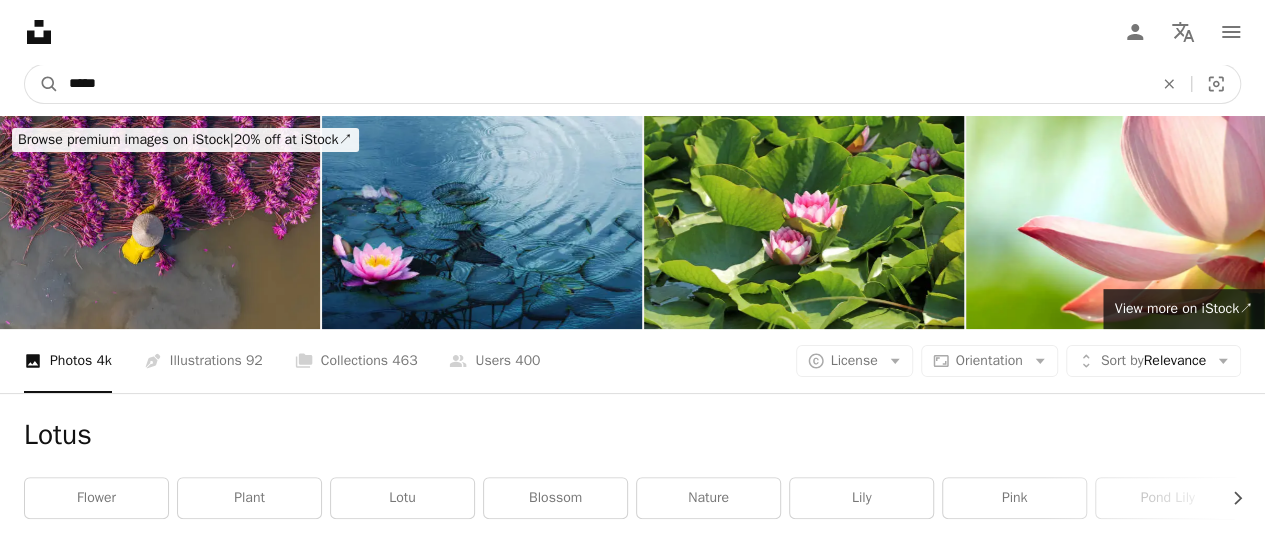 click on "*****" at bounding box center (603, 84) 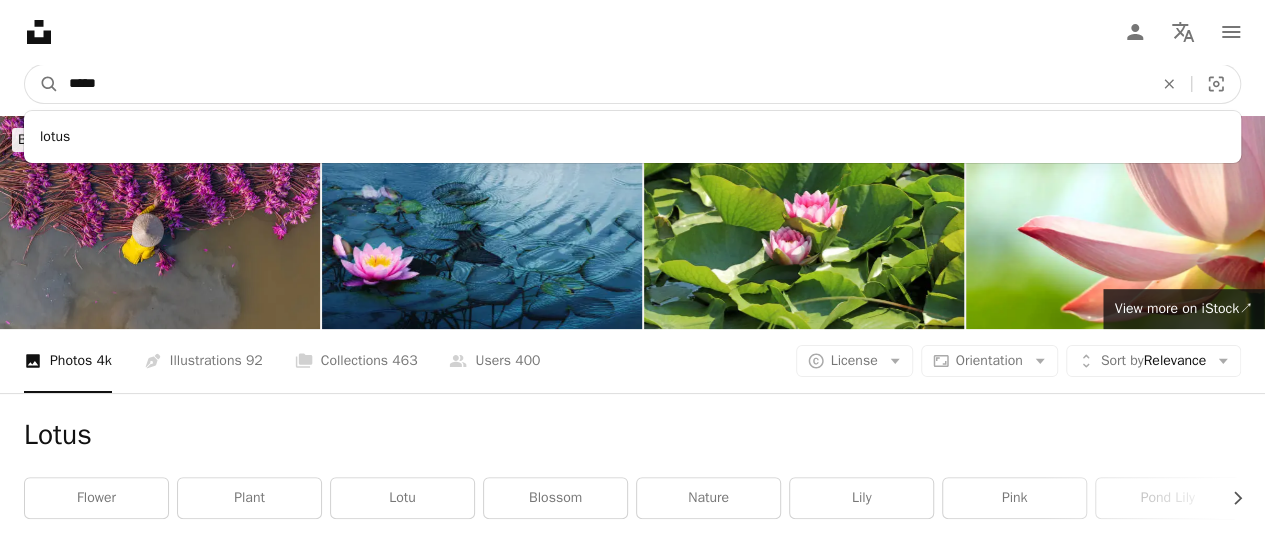 click on "*****" at bounding box center (603, 84) 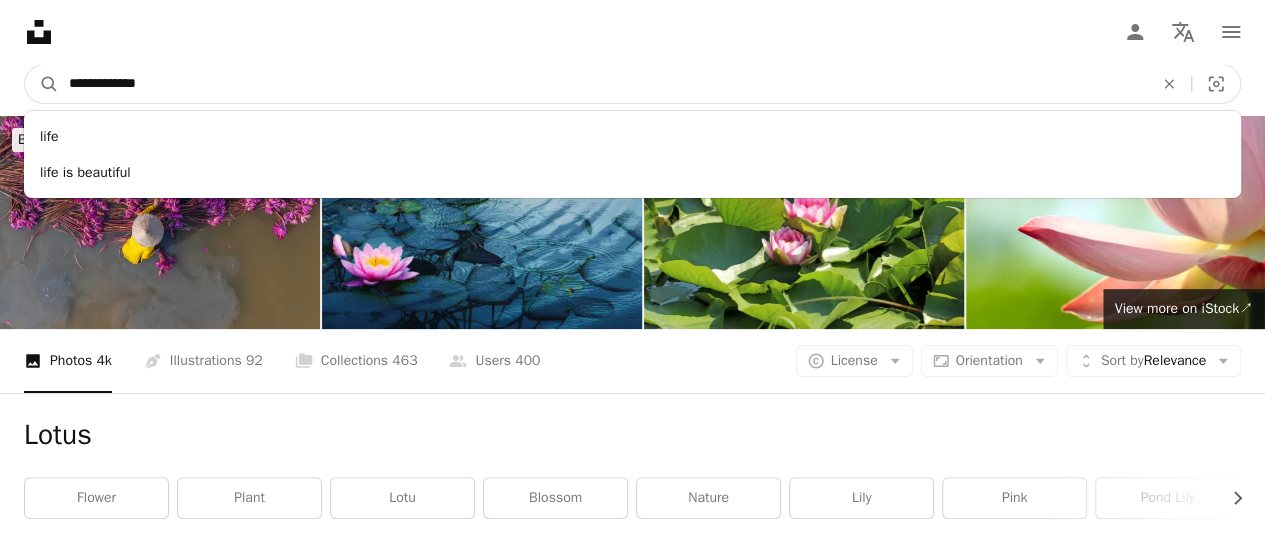 type on "**********" 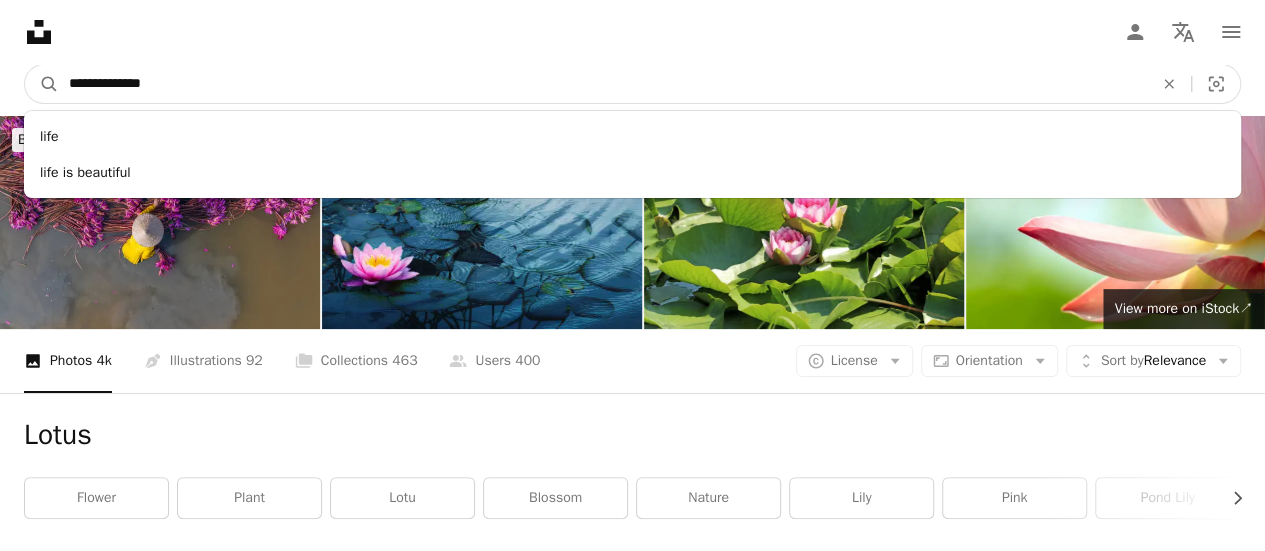 click on "A magnifying glass" at bounding box center (42, 84) 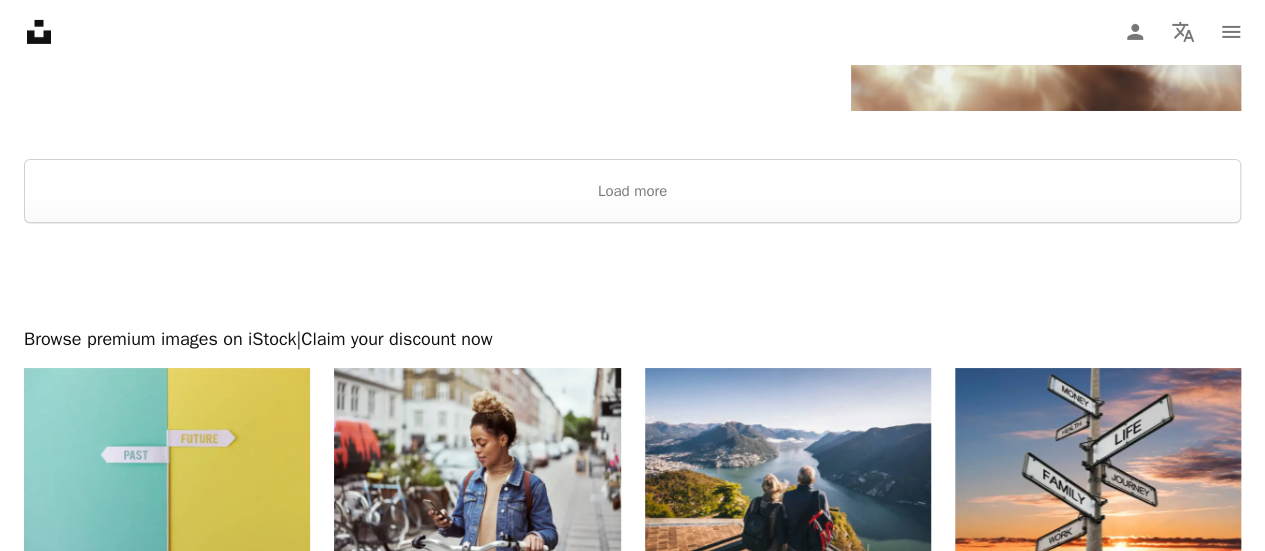 scroll, scrollTop: 3475, scrollLeft: 0, axis: vertical 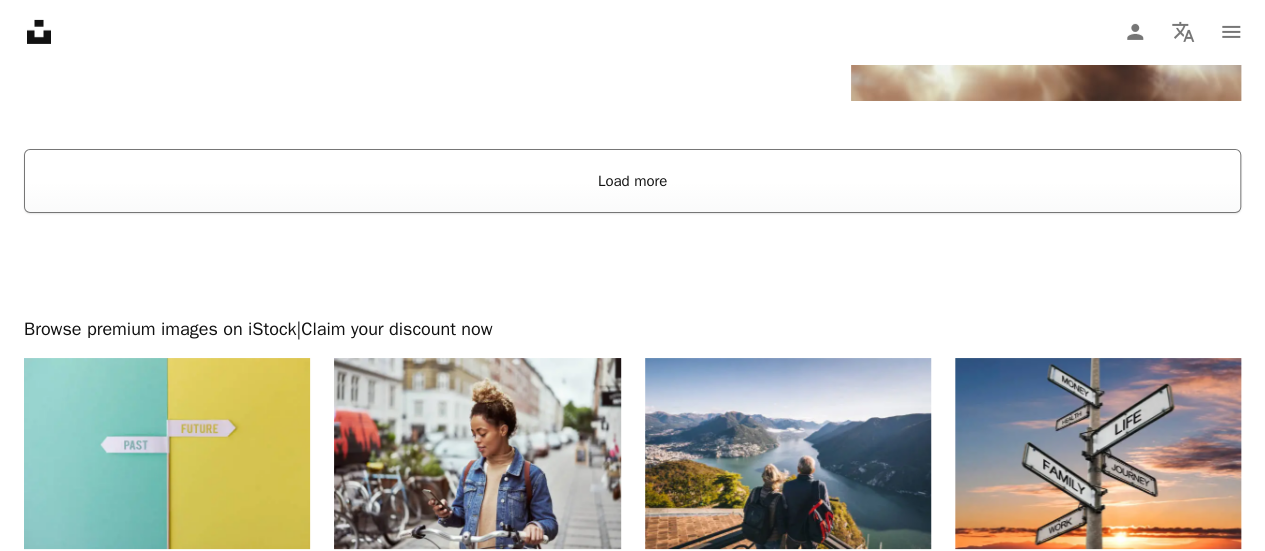 click on "Load more" at bounding box center [632, 181] 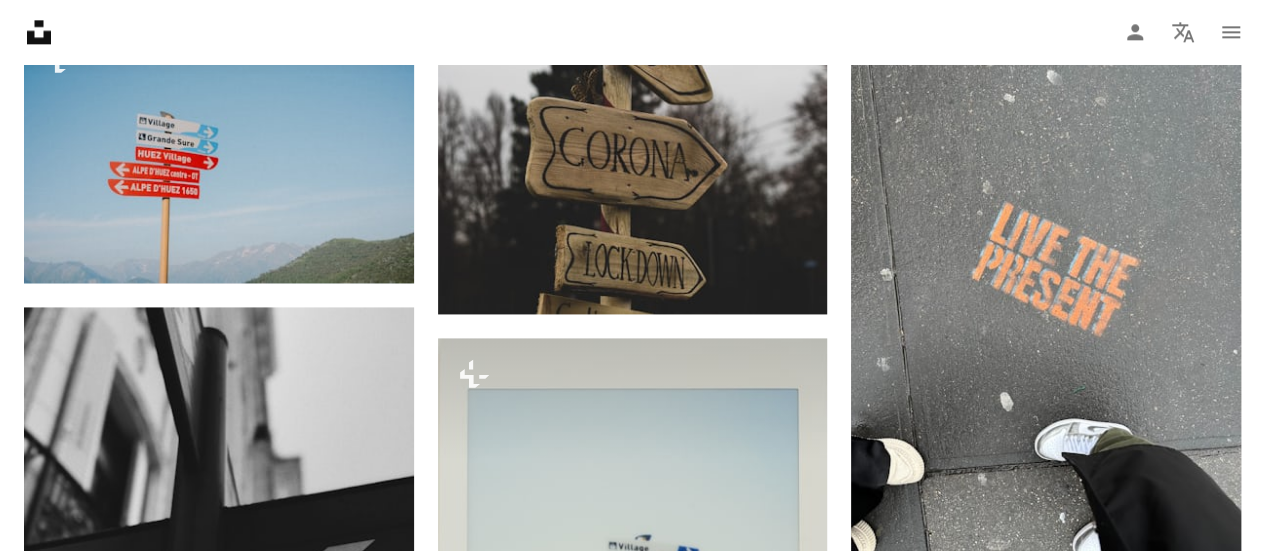 scroll, scrollTop: 27844, scrollLeft: 0, axis: vertical 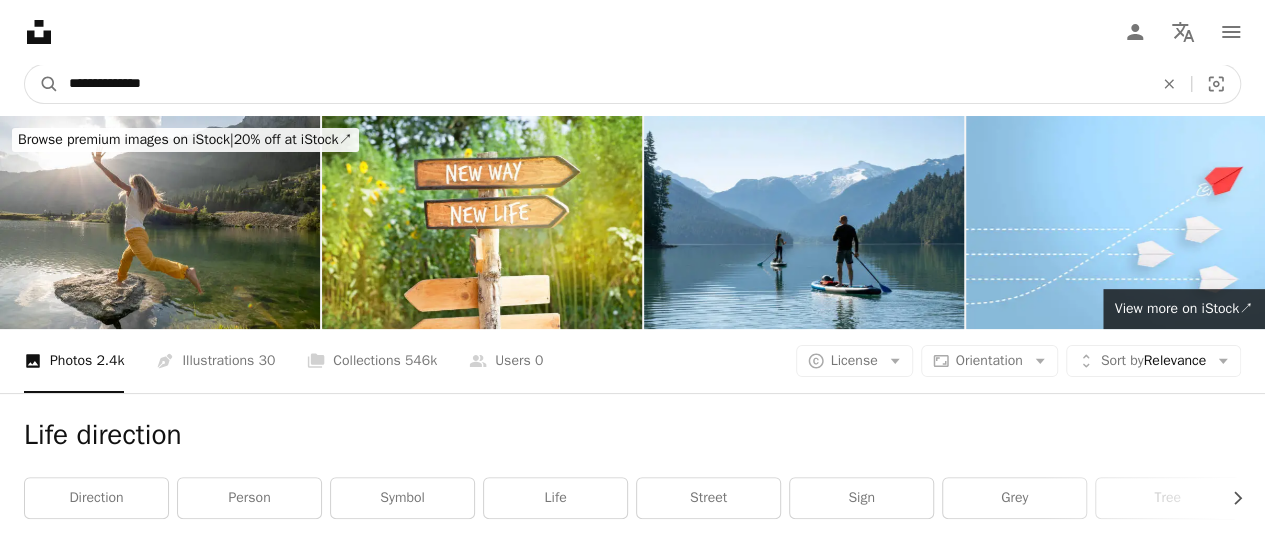 click on "**********" at bounding box center (603, 84) 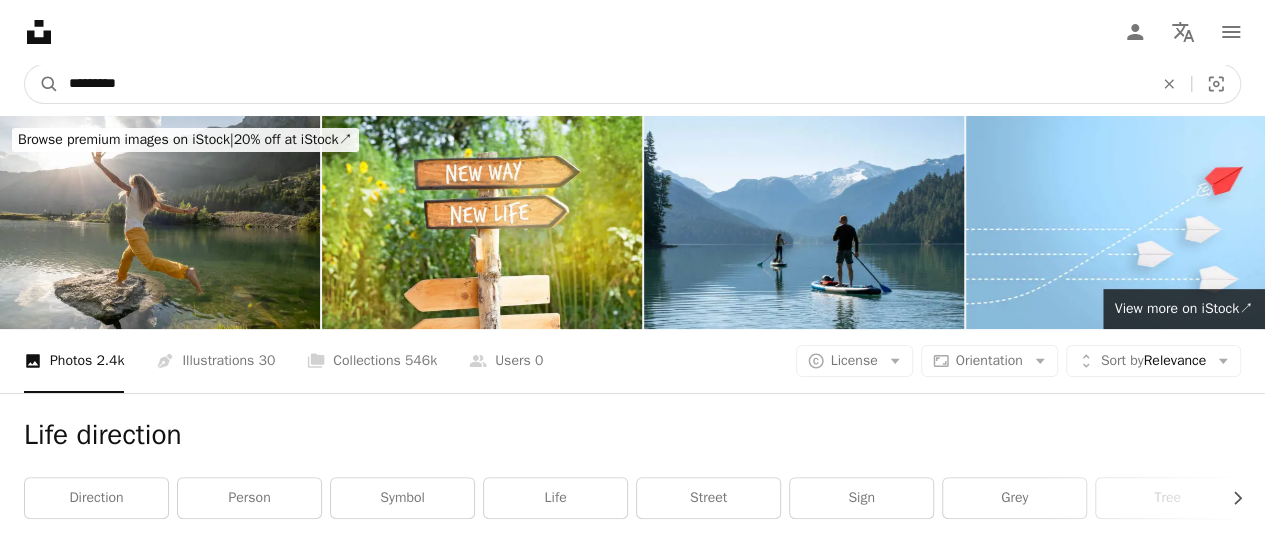 type on "**********" 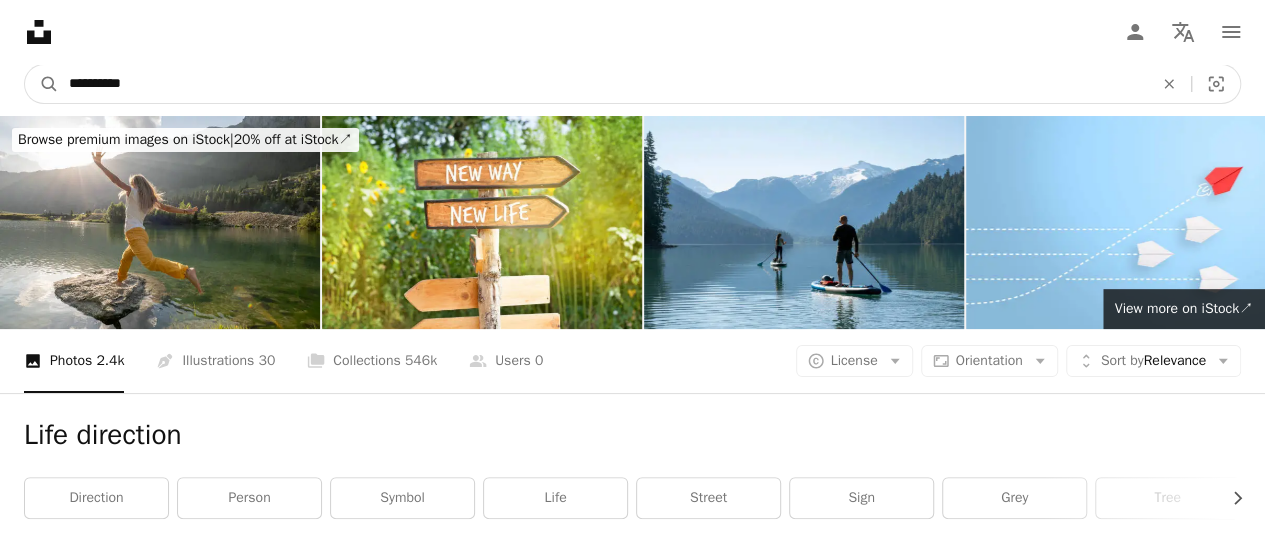 click on "A magnifying glass" at bounding box center (42, 84) 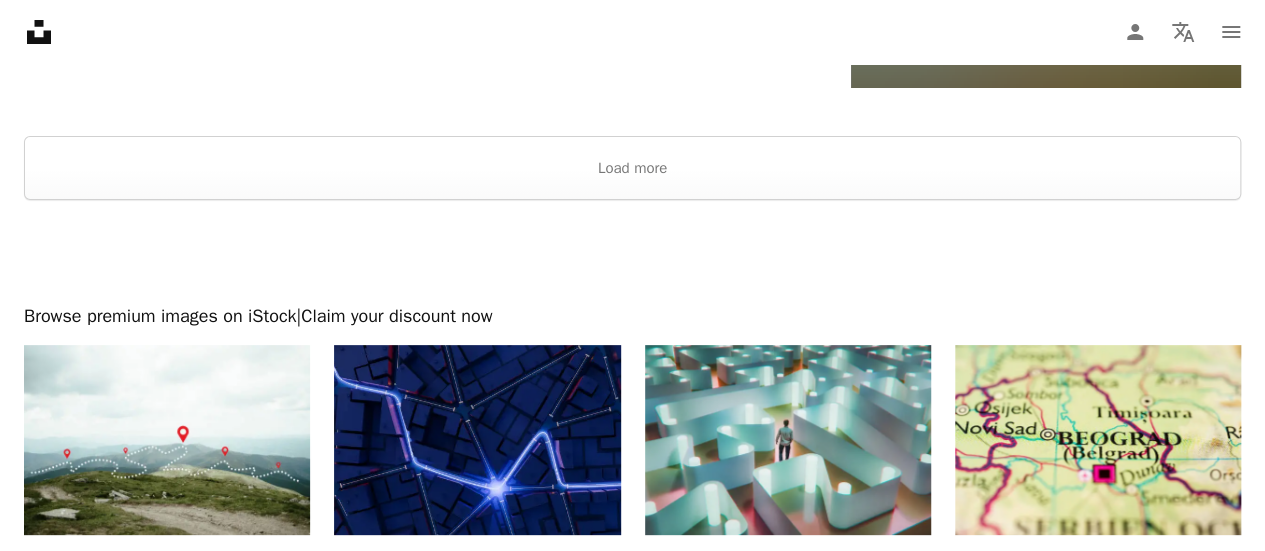 scroll, scrollTop: 3837, scrollLeft: 0, axis: vertical 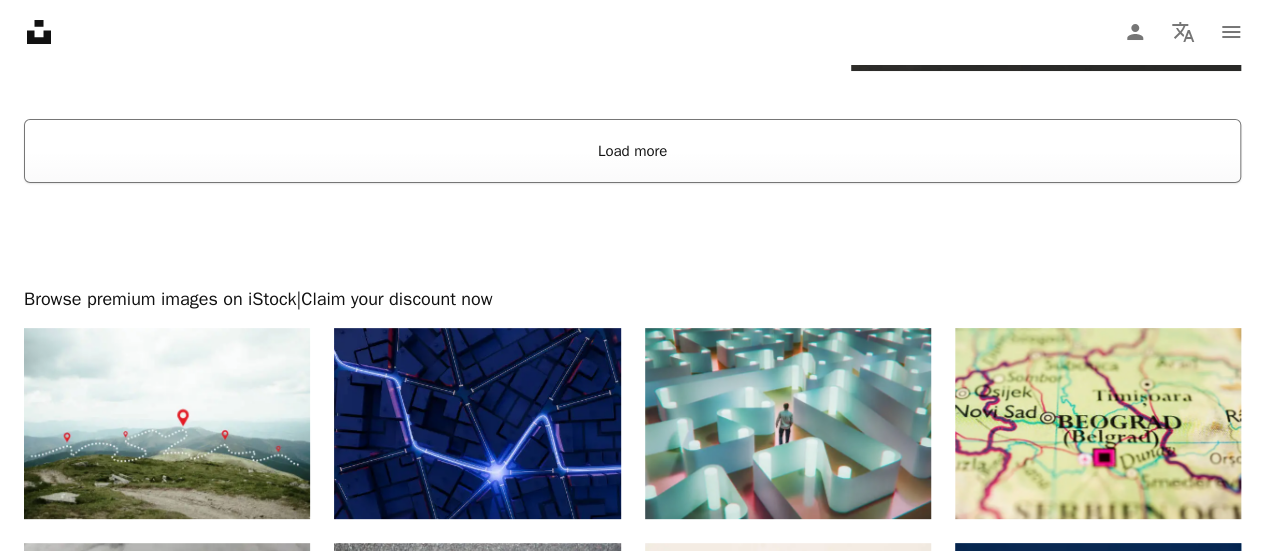 click on "Load more" at bounding box center [632, 151] 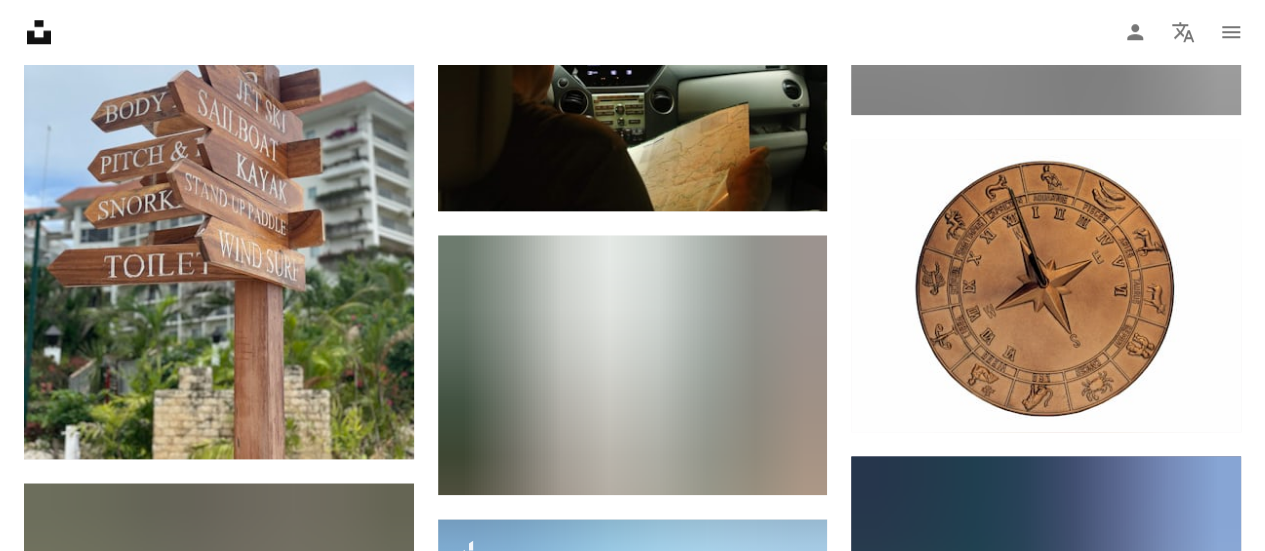scroll, scrollTop: 23565, scrollLeft: 0, axis: vertical 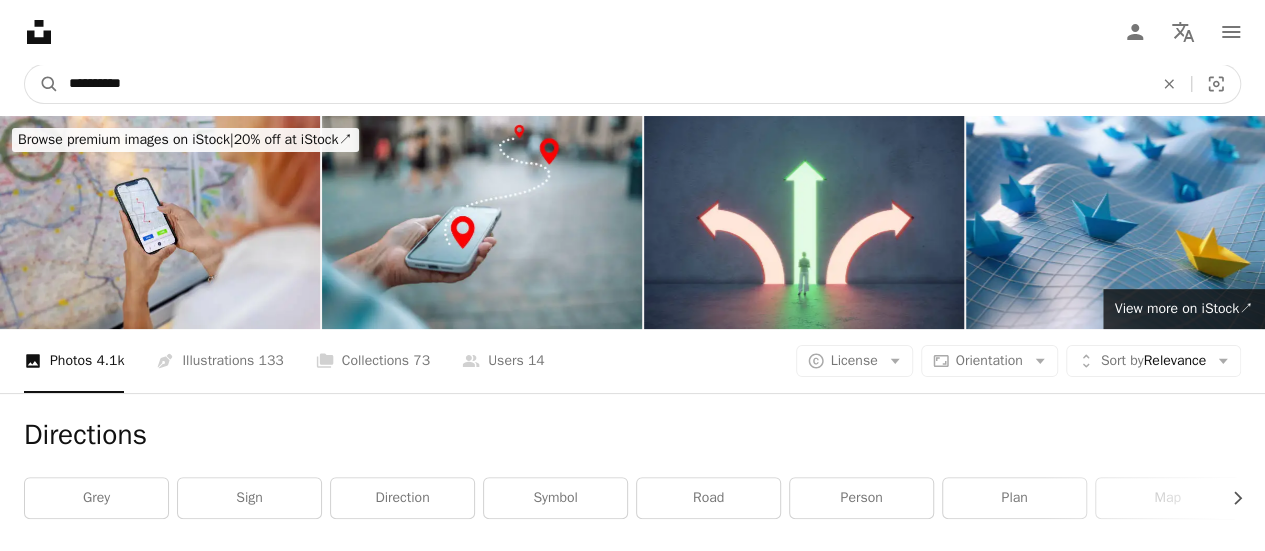click on "**********" at bounding box center [603, 84] 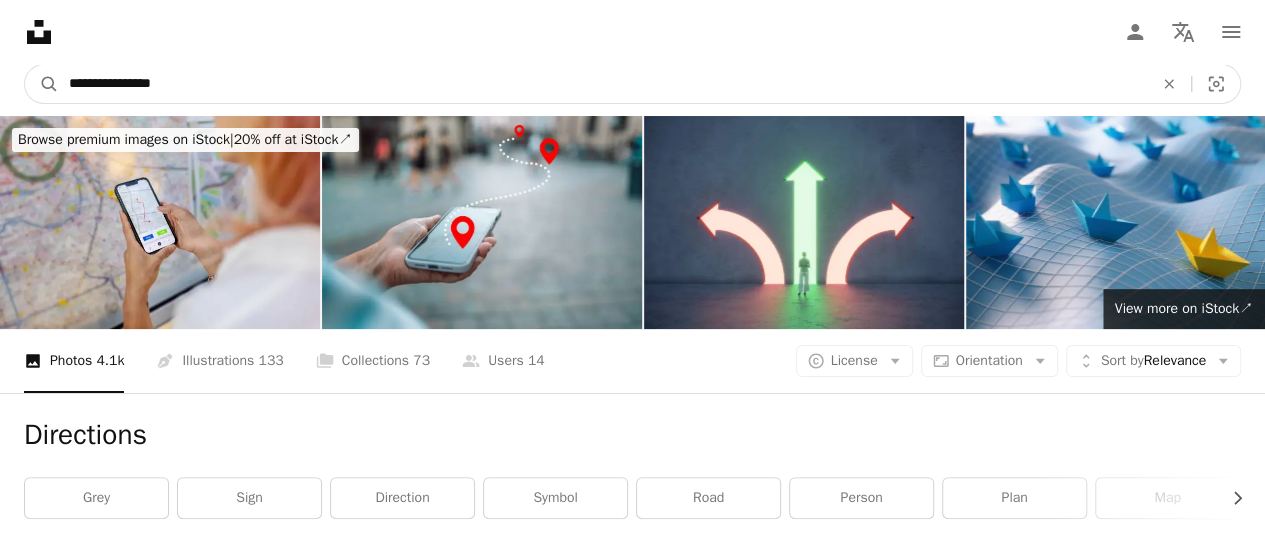 type on "**********" 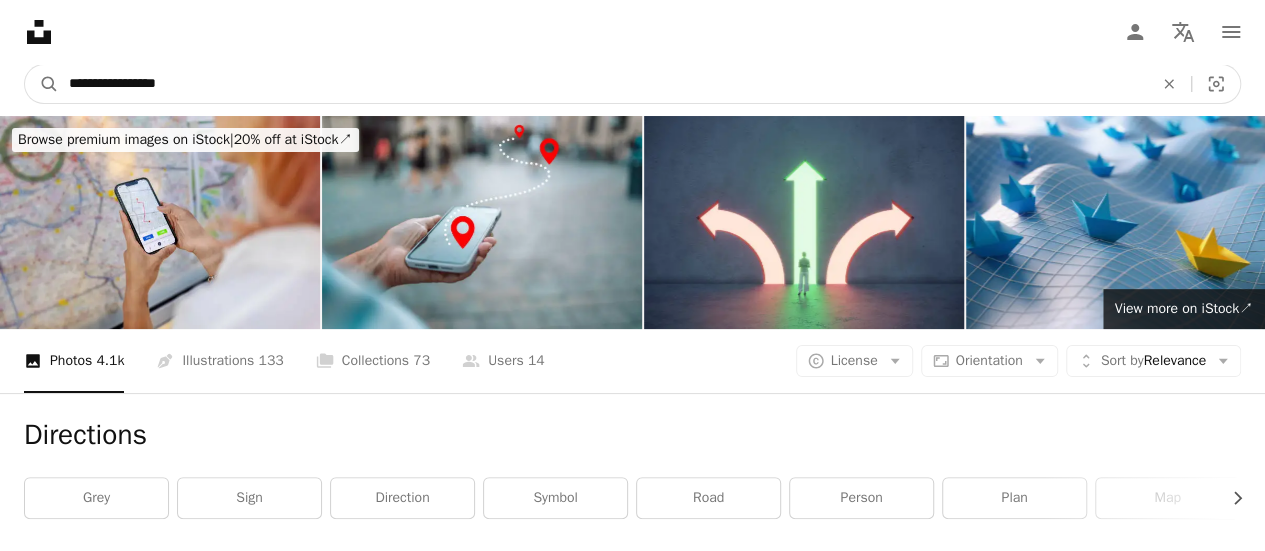 click on "A magnifying glass" at bounding box center [42, 84] 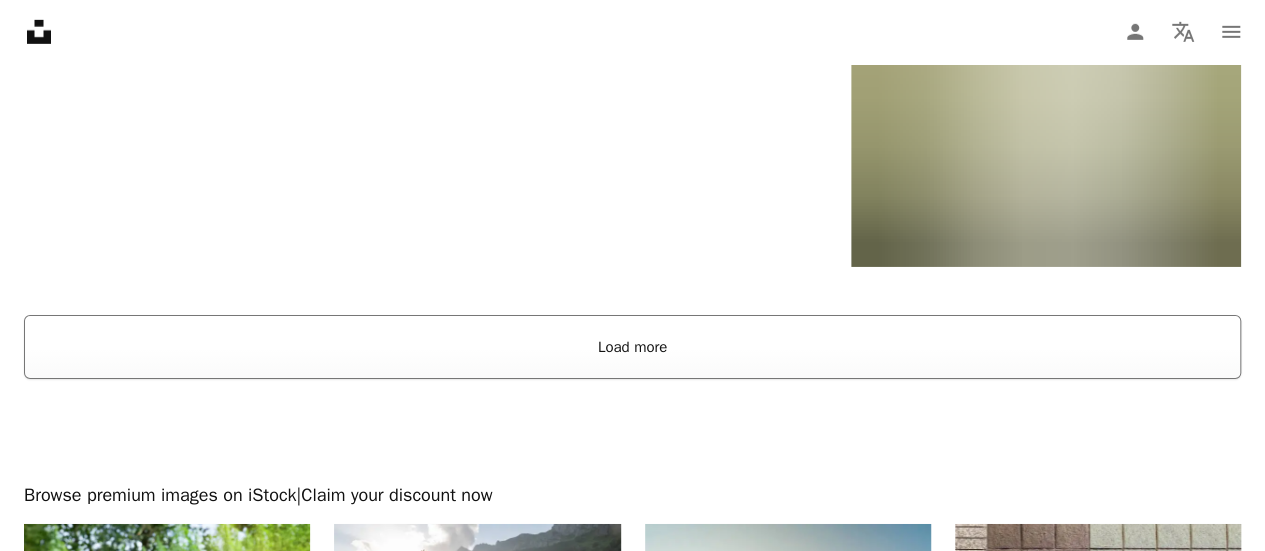 scroll, scrollTop: 3213, scrollLeft: 0, axis: vertical 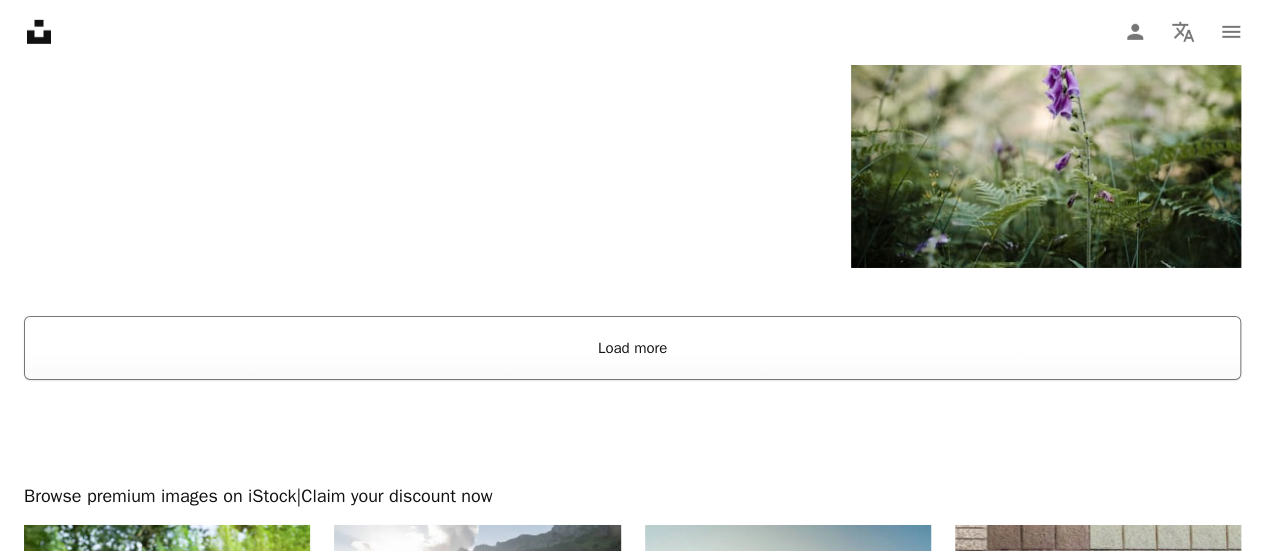 click on "Load more" at bounding box center (632, 348) 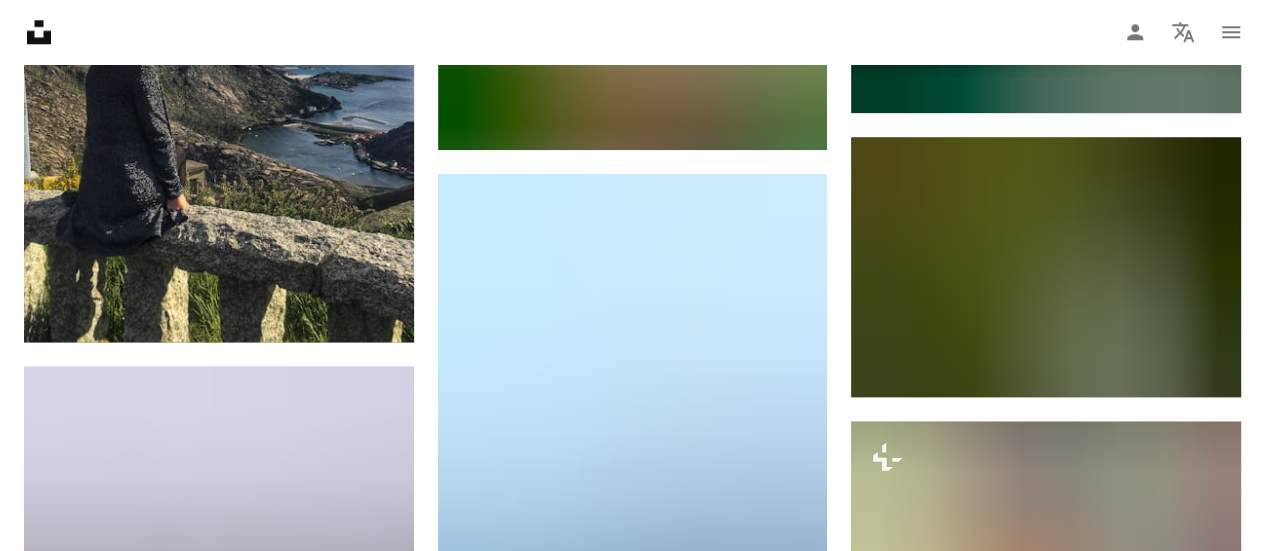 scroll, scrollTop: 12444, scrollLeft: 0, axis: vertical 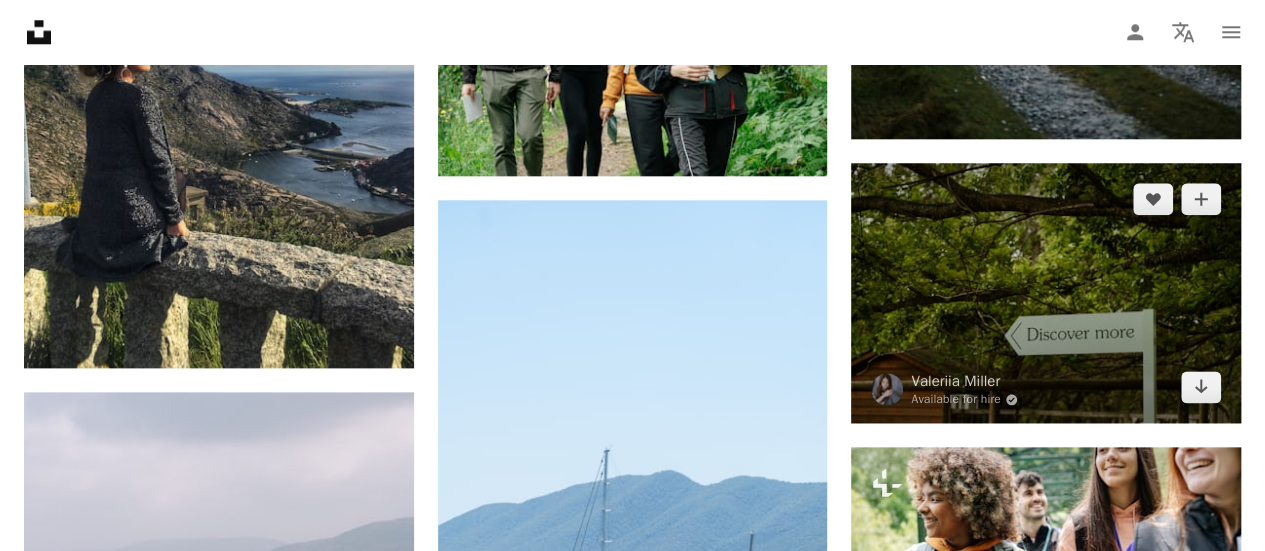 click at bounding box center (1046, 293) 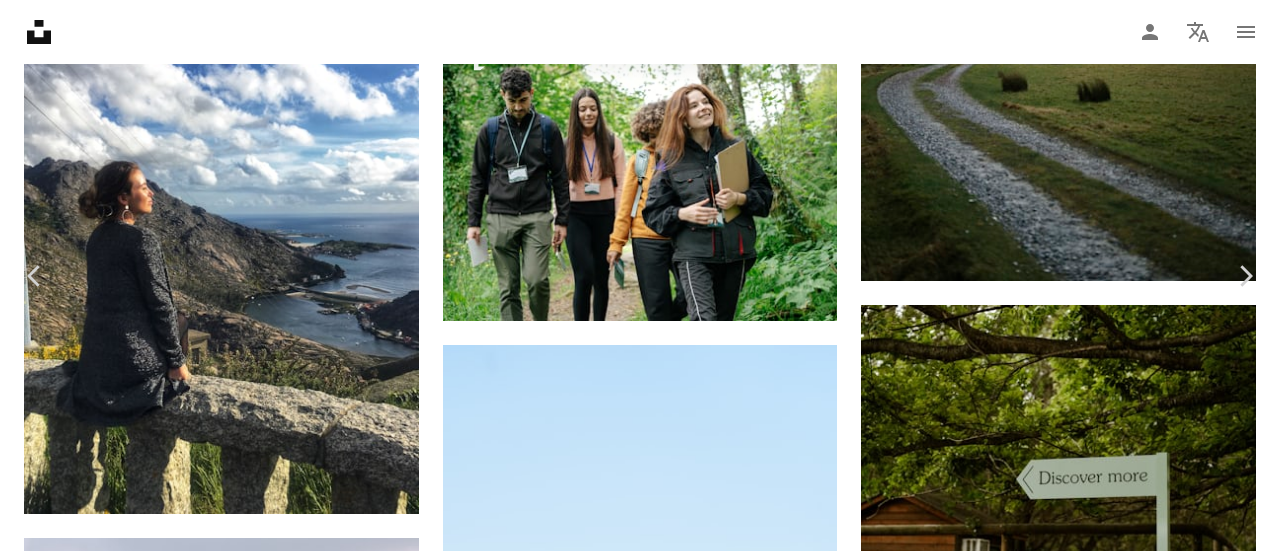 click on "Download free" at bounding box center [1081, 4162] 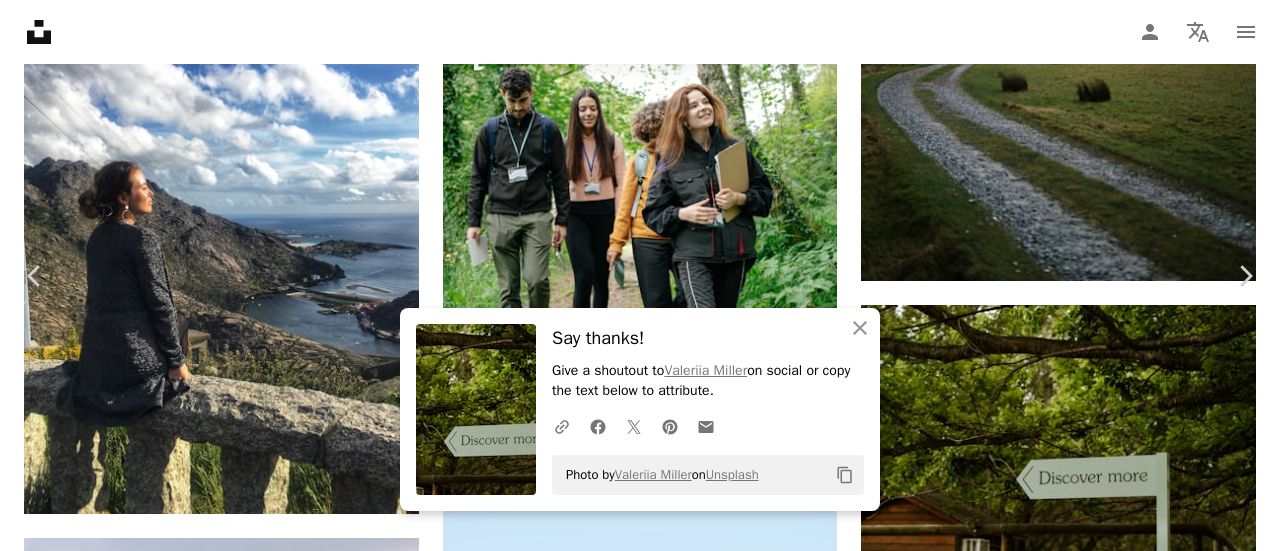 click on "An X shape" at bounding box center [20, 20] 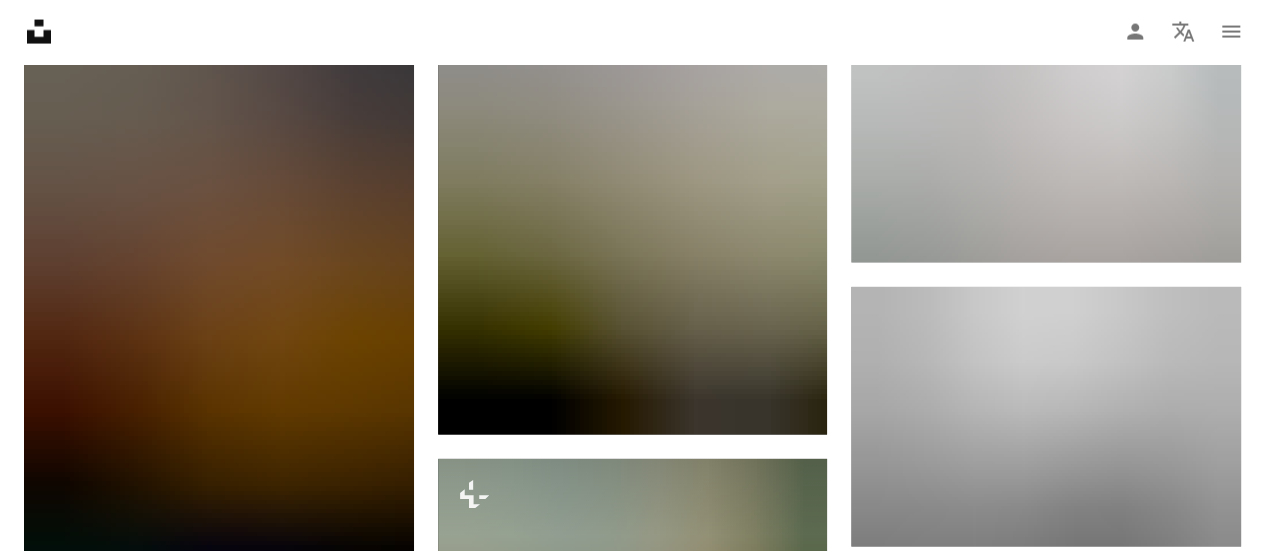 scroll, scrollTop: 9109, scrollLeft: 0, axis: vertical 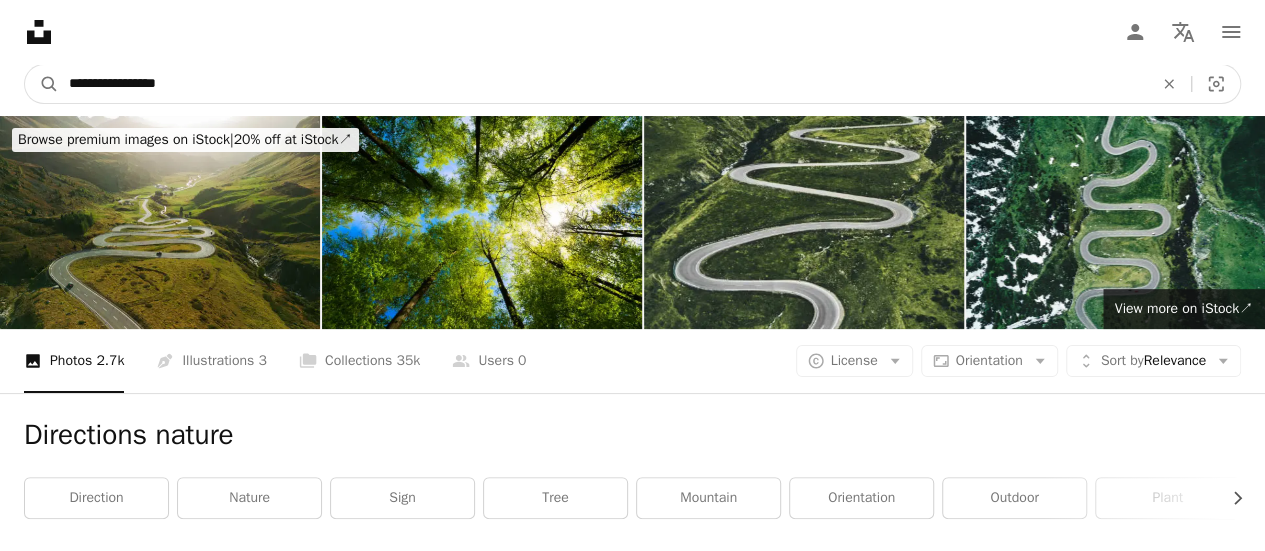 click on "**********" at bounding box center [603, 84] 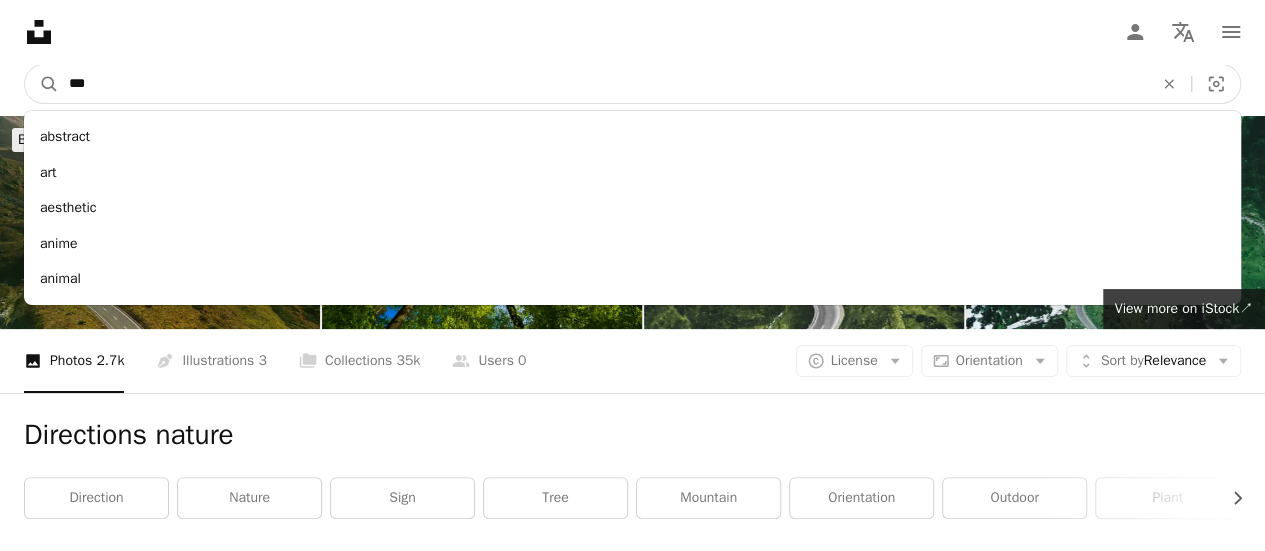 type on "****" 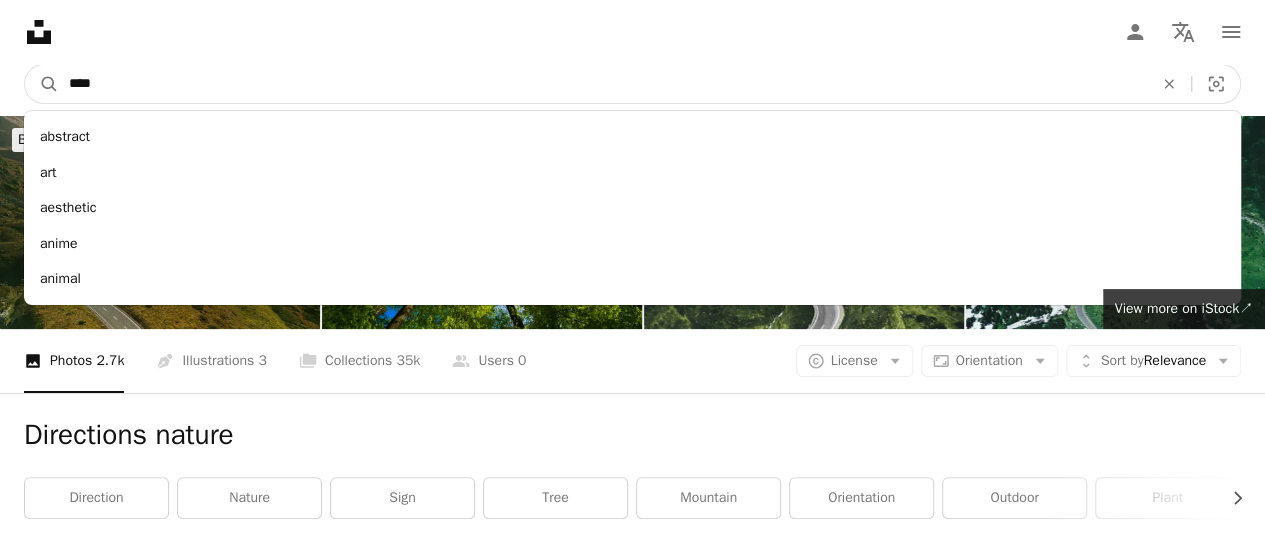 click on "A magnifying glass" at bounding box center (42, 84) 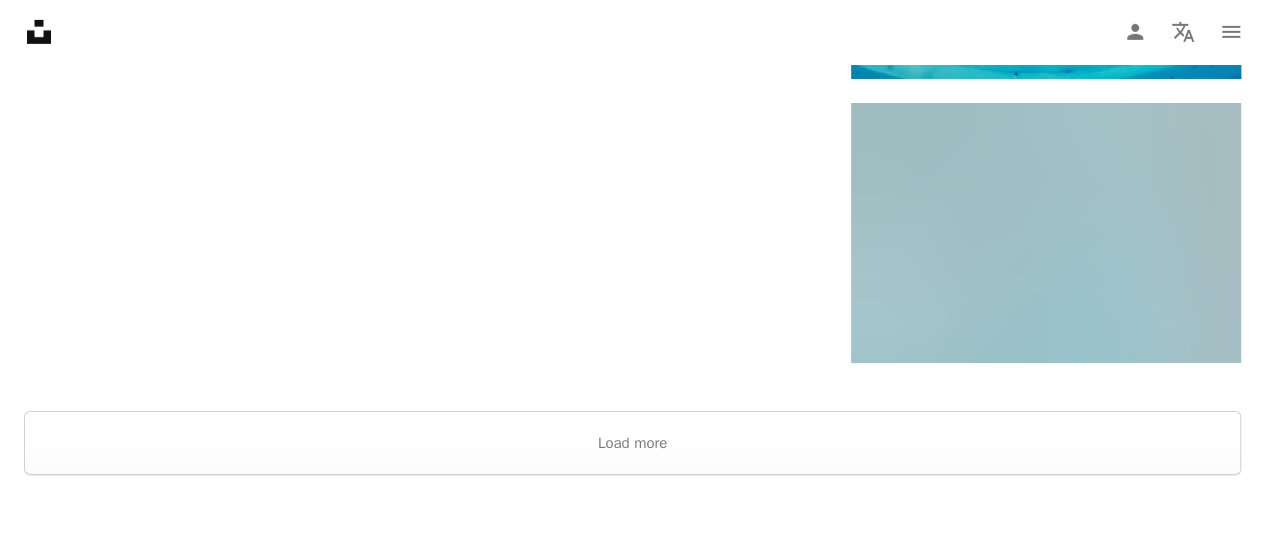 scroll, scrollTop: 3335, scrollLeft: 0, axis: vertical 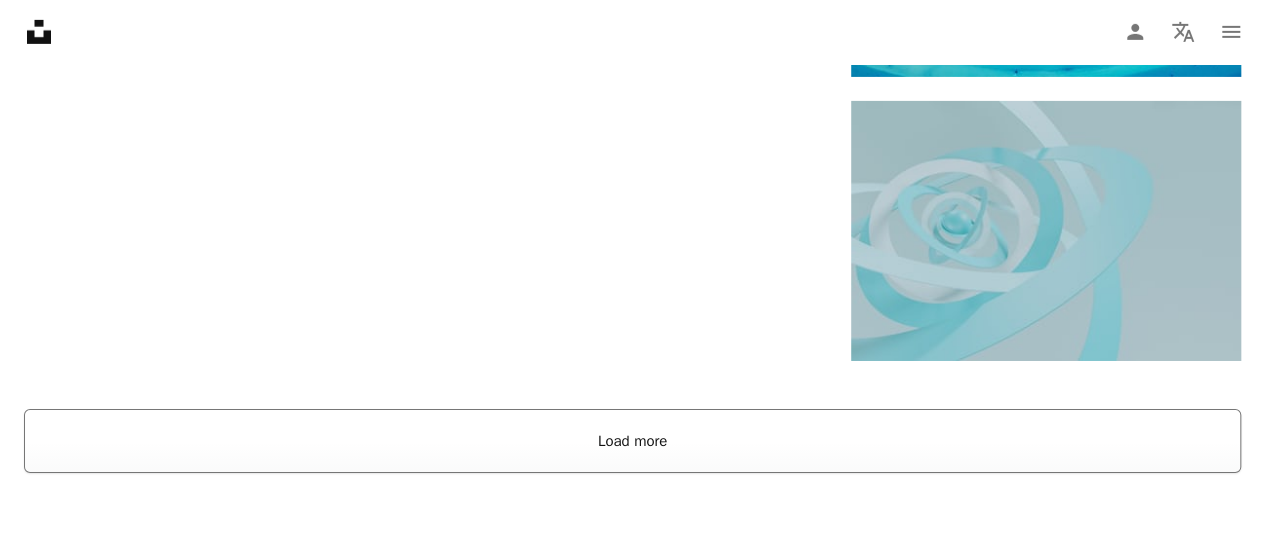 click on "Load more" at bounding box center (632, 441) 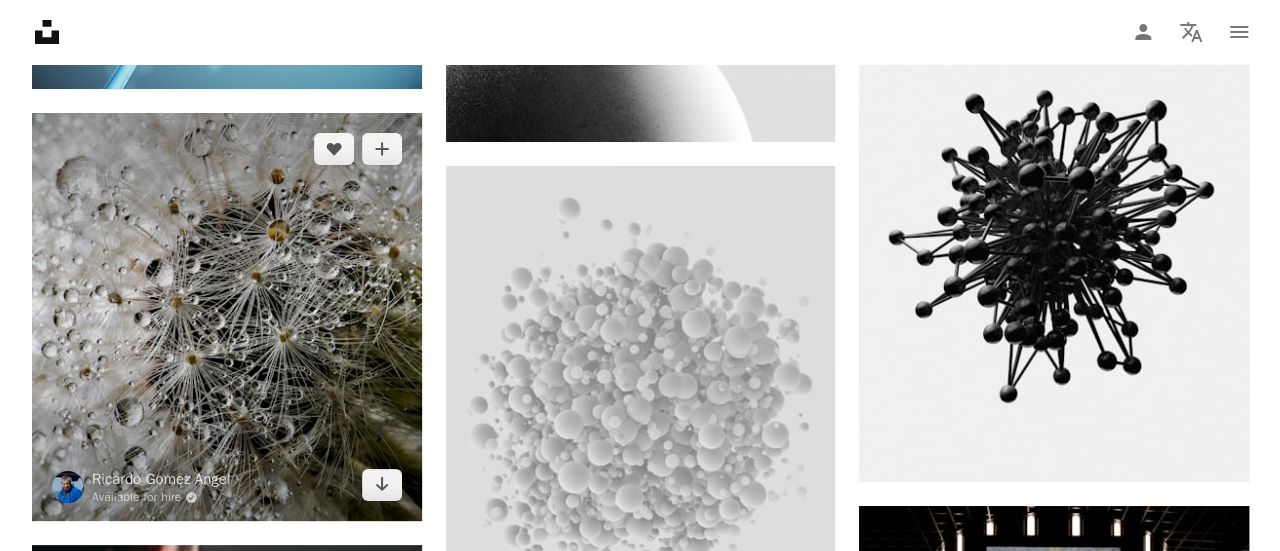 scroll, scrollTop: 3724, scrollLeft: 0, axis: vertical 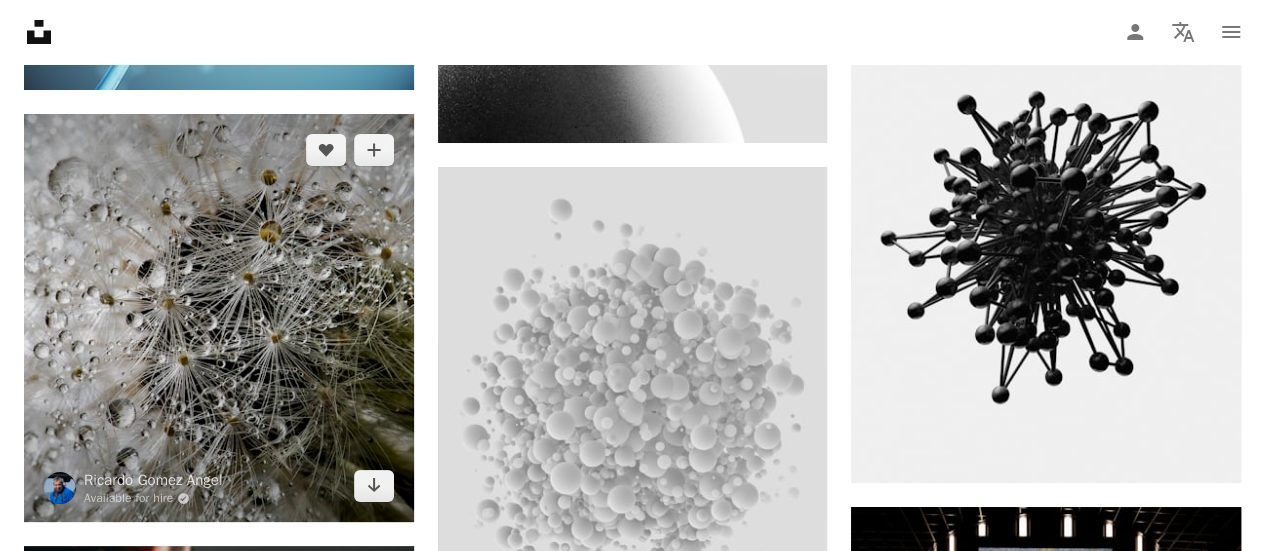 click at bounding box center [219, 318] 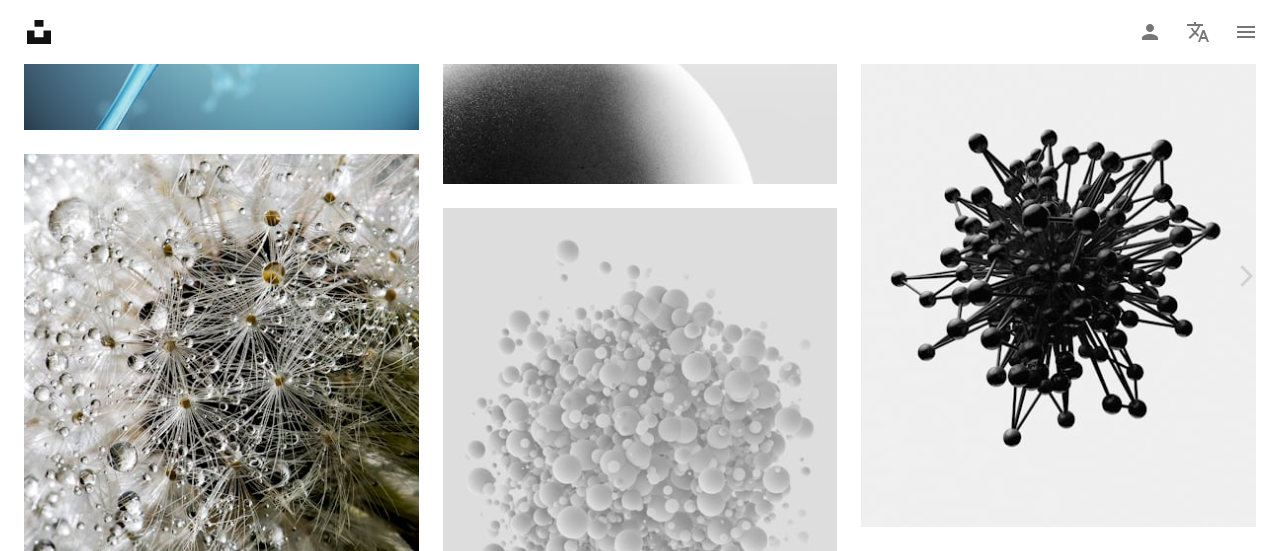 click on "Download free" at bounding box center (1081, 5874) 